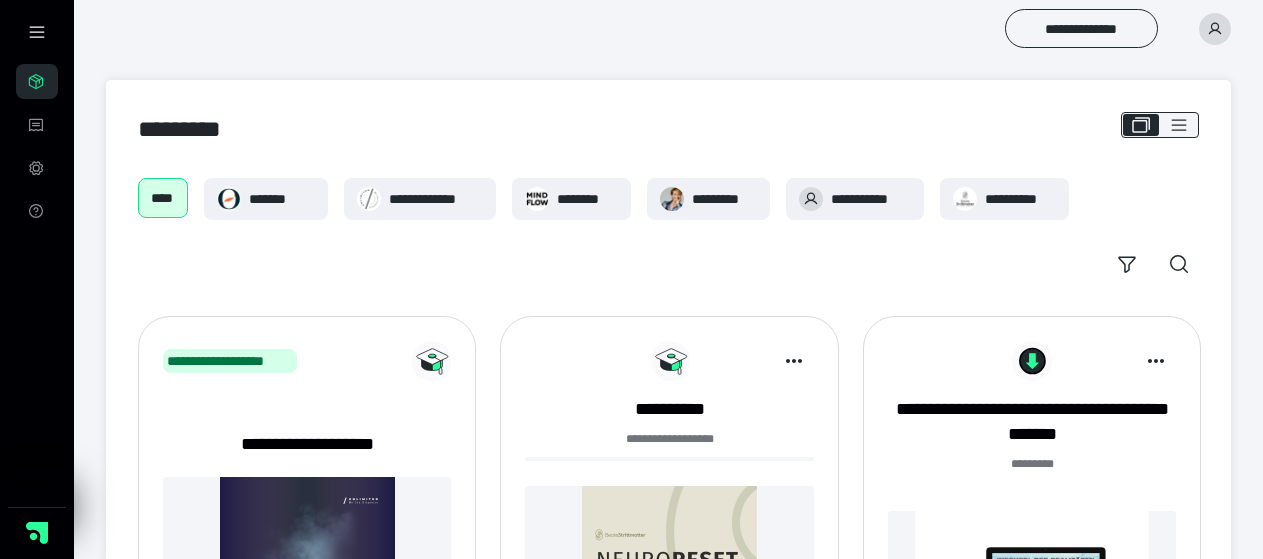 scroll, scrollTop: 0, scrollLeft: 0, axis: both 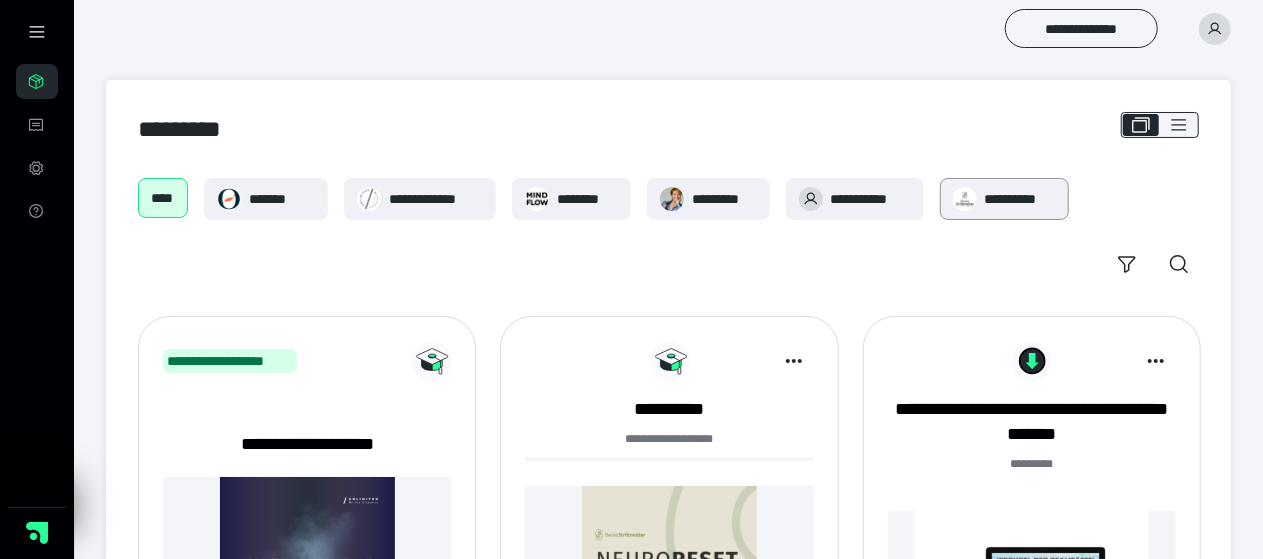 click on "**********" at bounding box center [1021, 199] 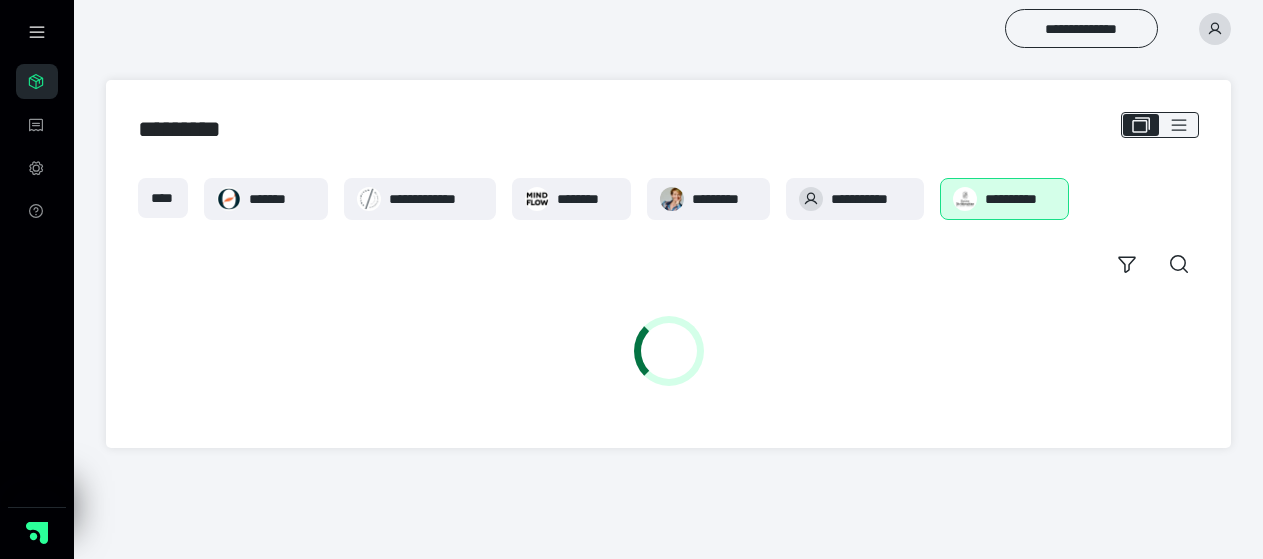 scroll, scrollTop: 0, scrollLeft: 0, axis: both 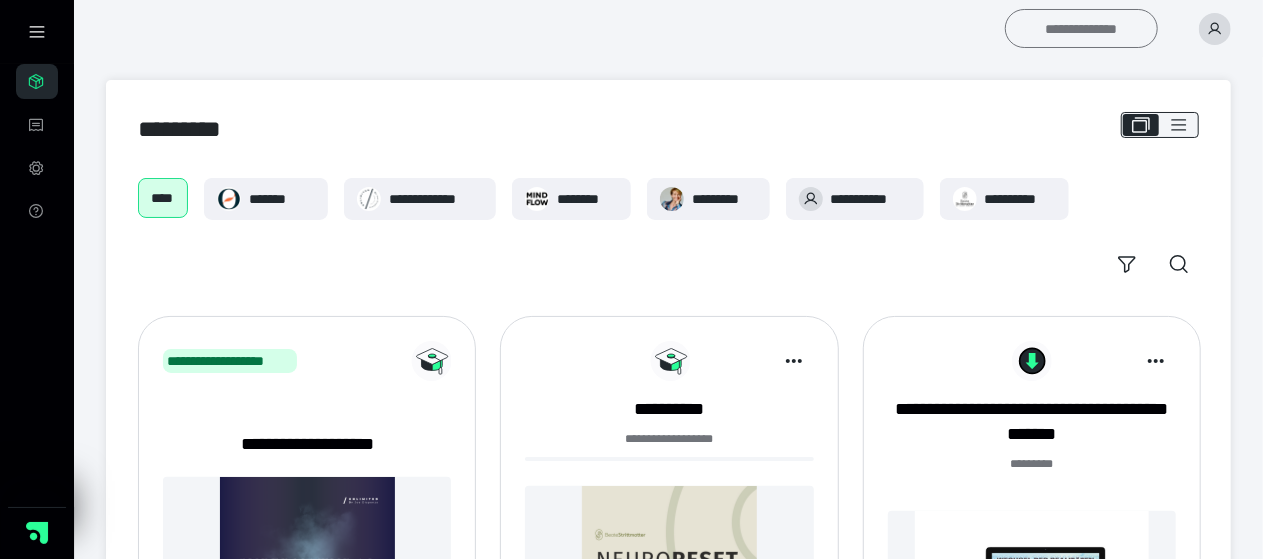 click on "**********" at bounding box center [1081, 28] 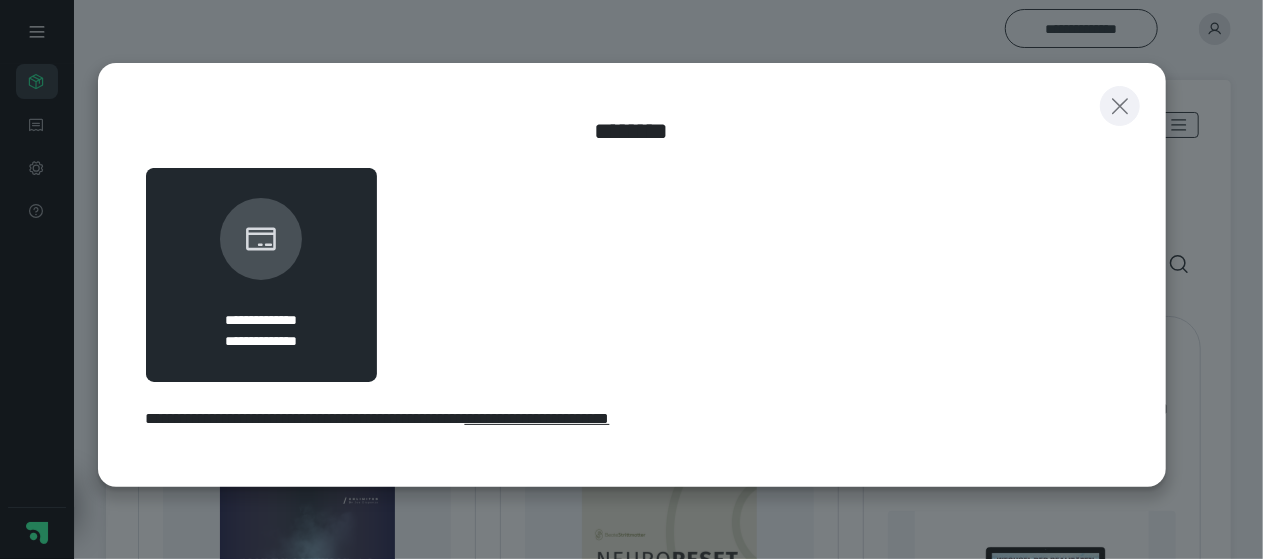 click 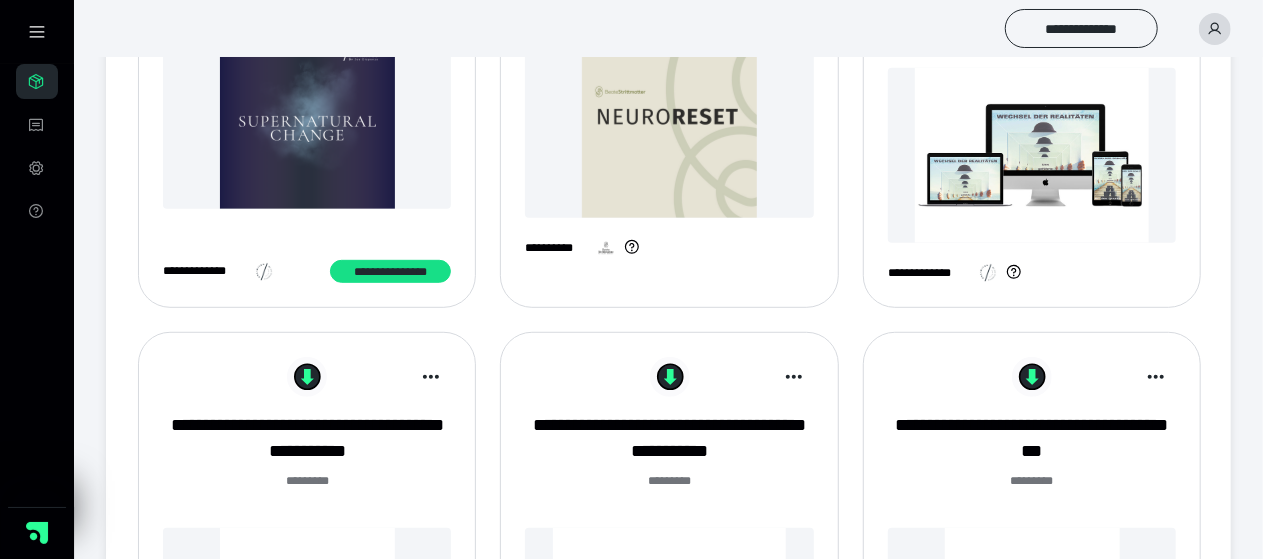 scroll, scrollTop: 0, scrollLeft: 0, axis: both 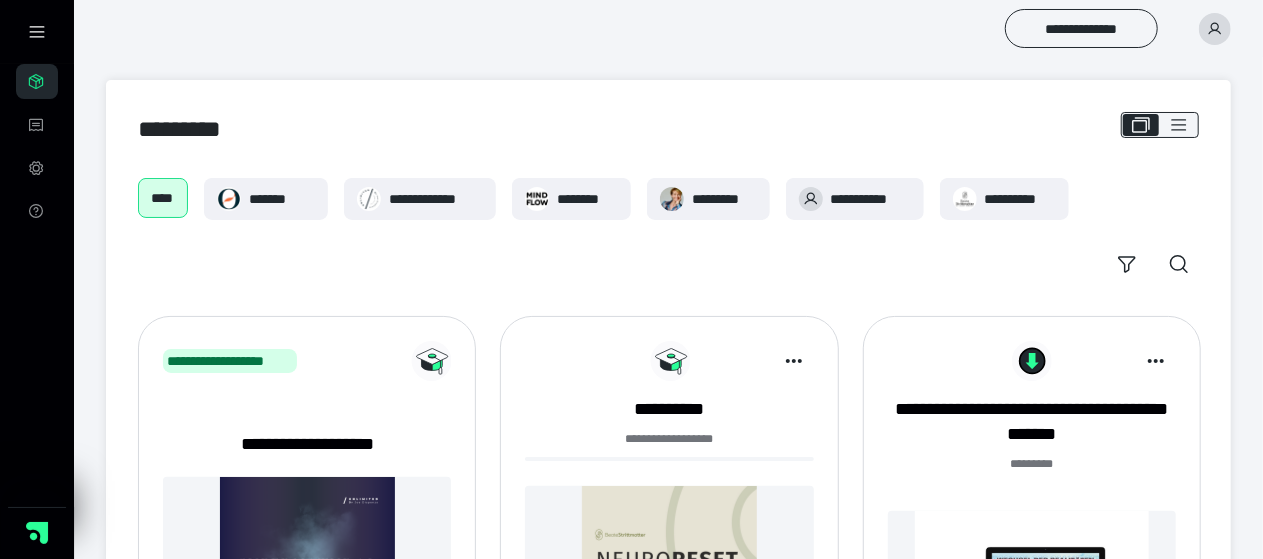 click 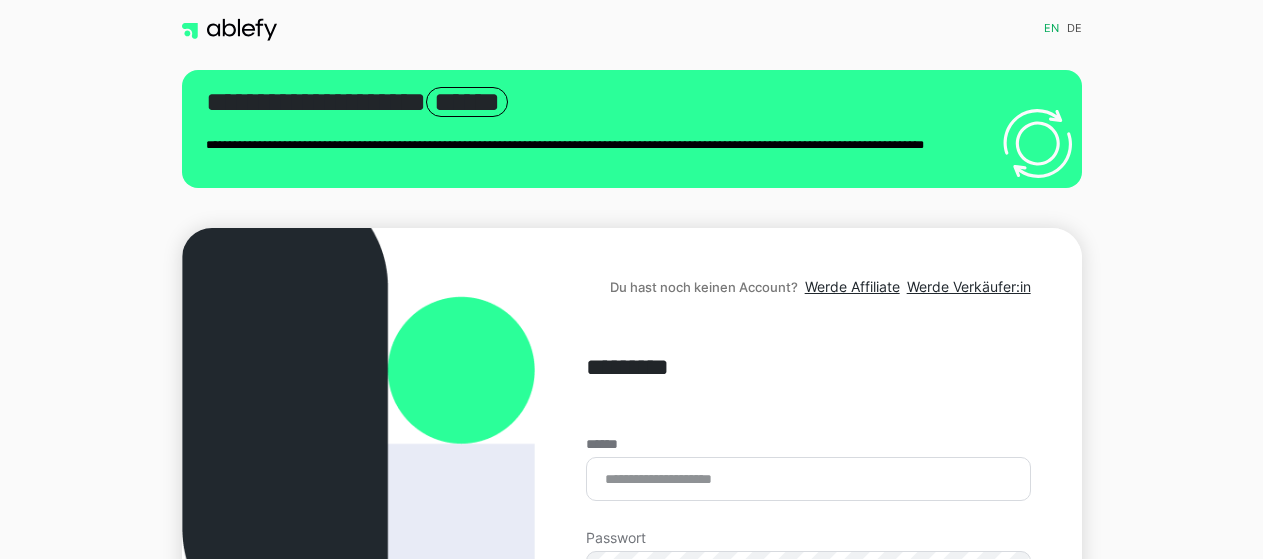 scroll, scrollTop: 0, scrollLeft: 0, axis: both 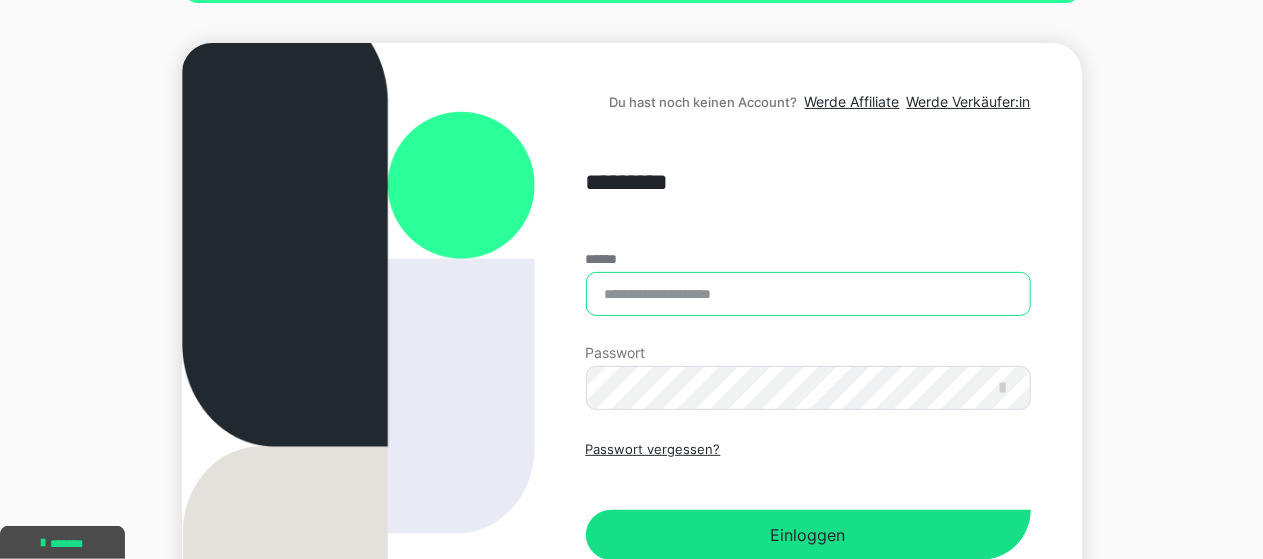 click on "******" at bounding box center [808, 294] 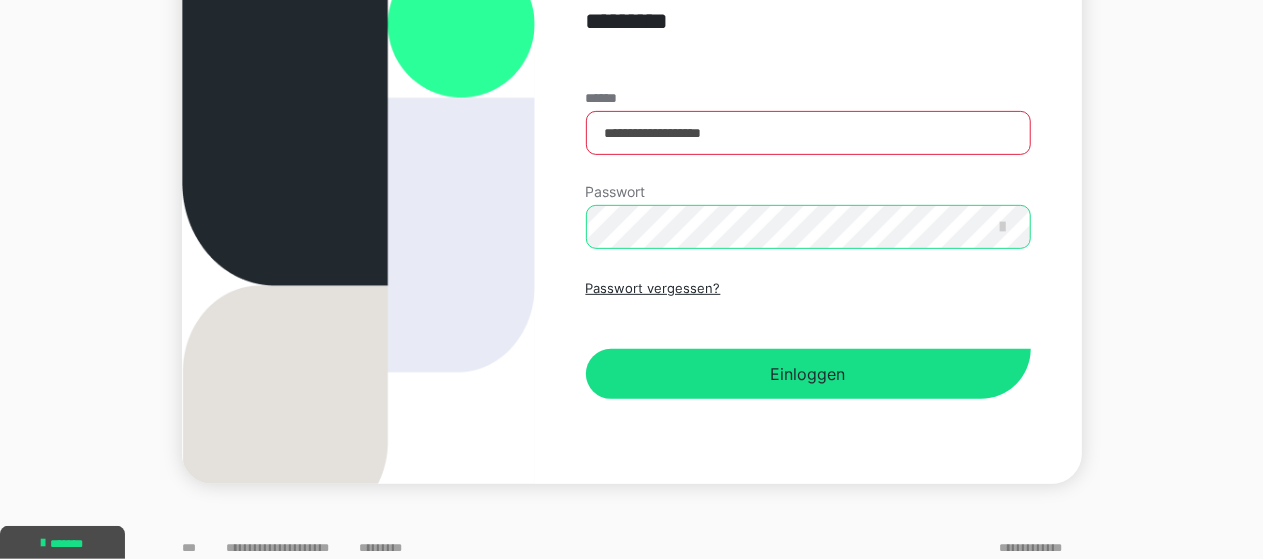 scroll, scrollTop: 348, scrollLeft: 0, axis: vertical 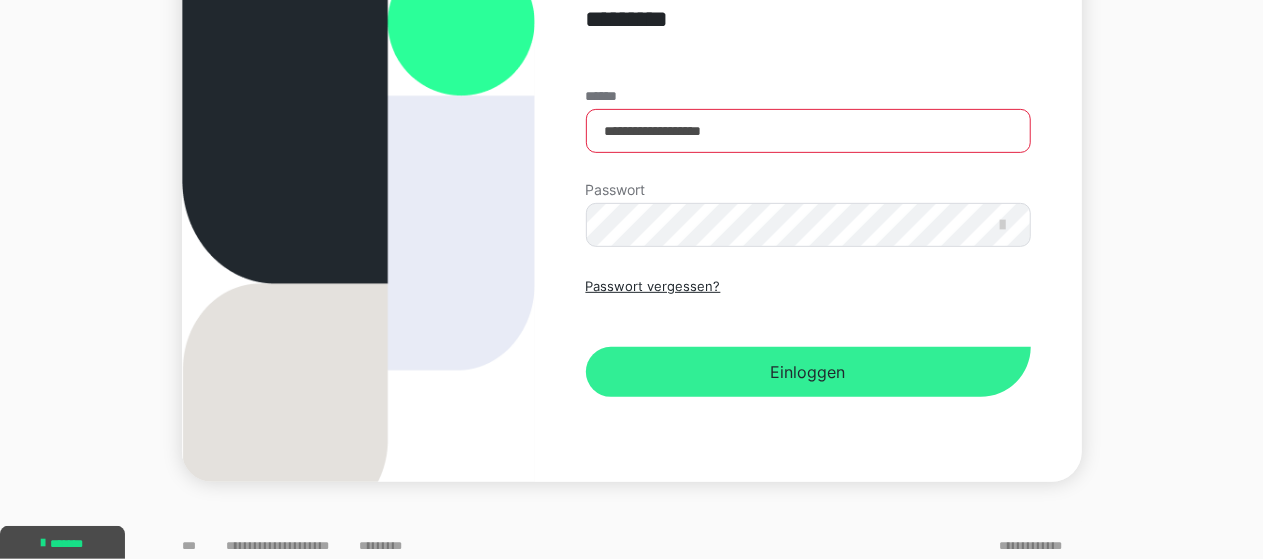 click on "Einloggen" at bounding box center [808, 372] 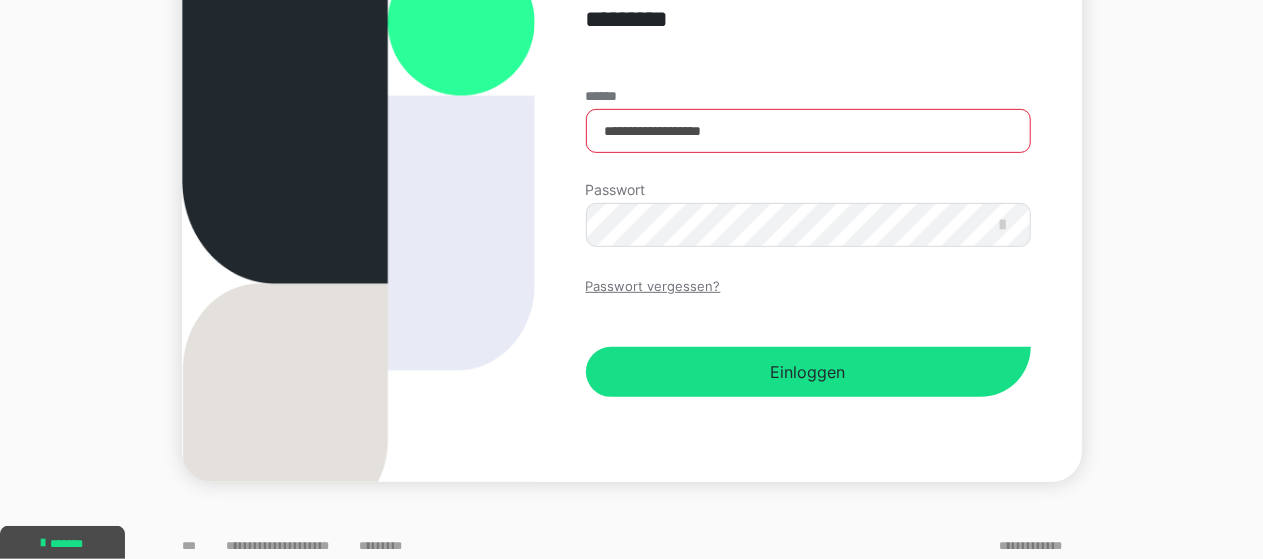 click on "Passwort vergessen?" at bounding box center [653, 287] 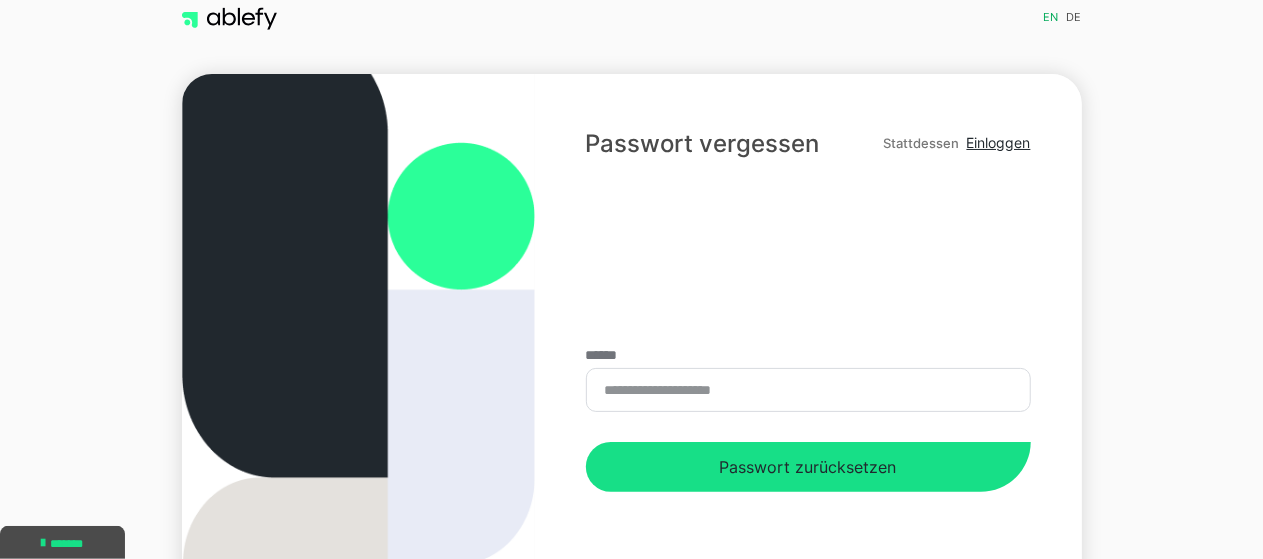scroll, scrollTop: 0, scrollLeft: 0, axis: both 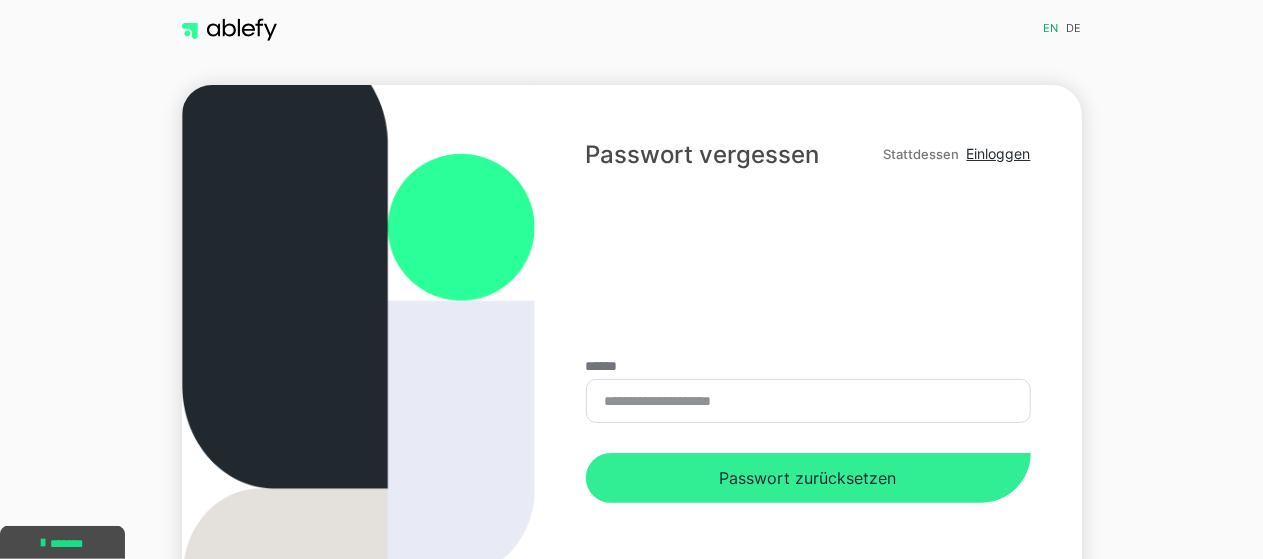 click on "Passwort zurücksetzen" at bounding box center (808, 478) 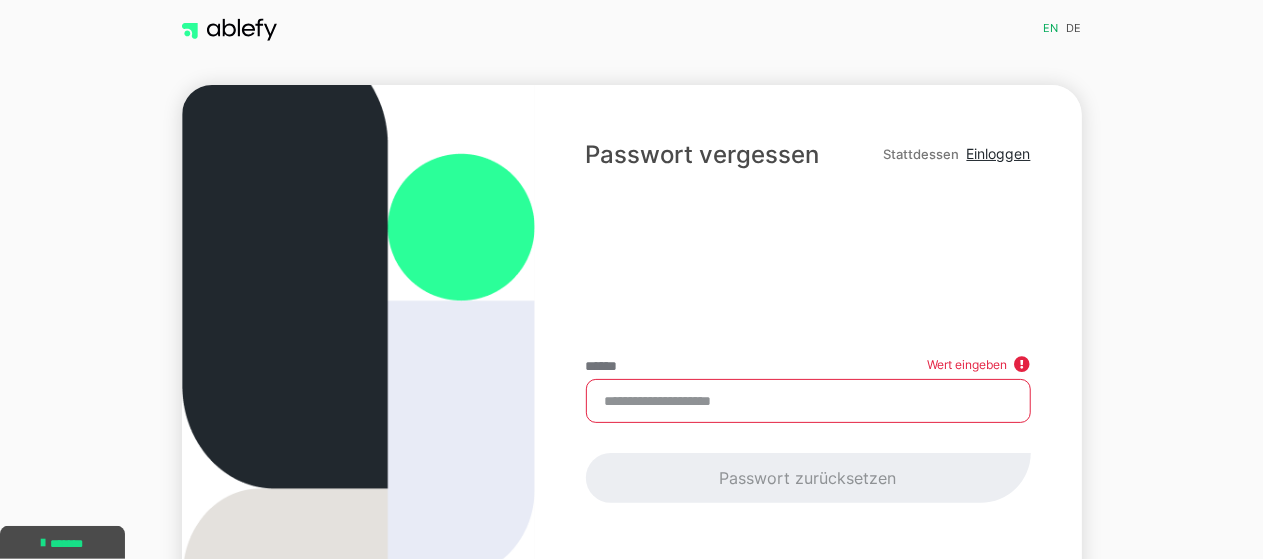 click on "******" at bounding box center [808, 401] 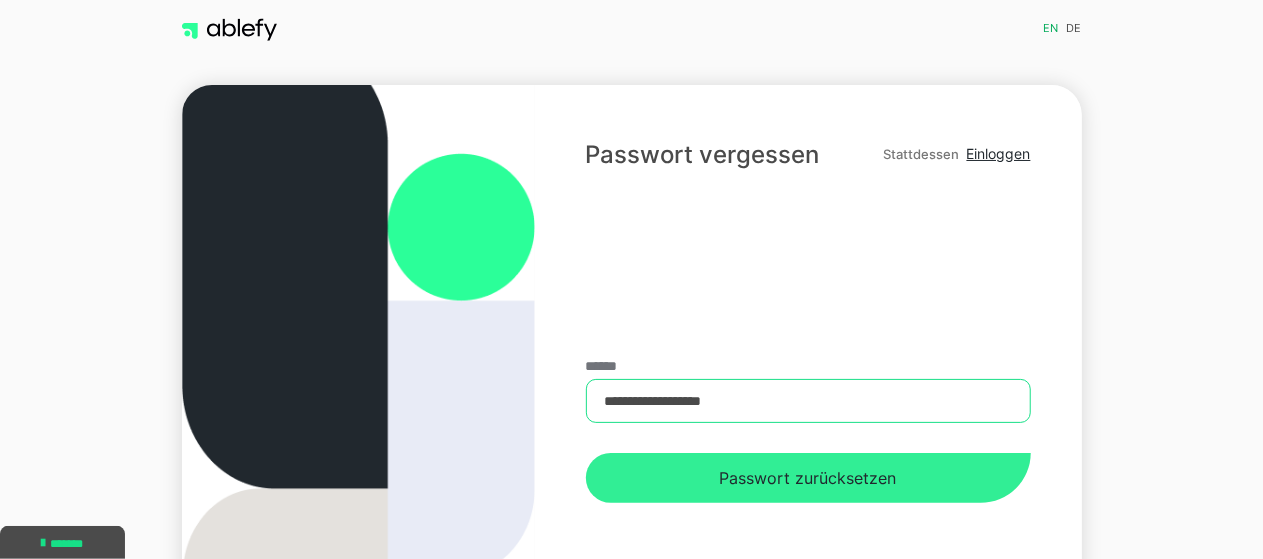 type on "**********" 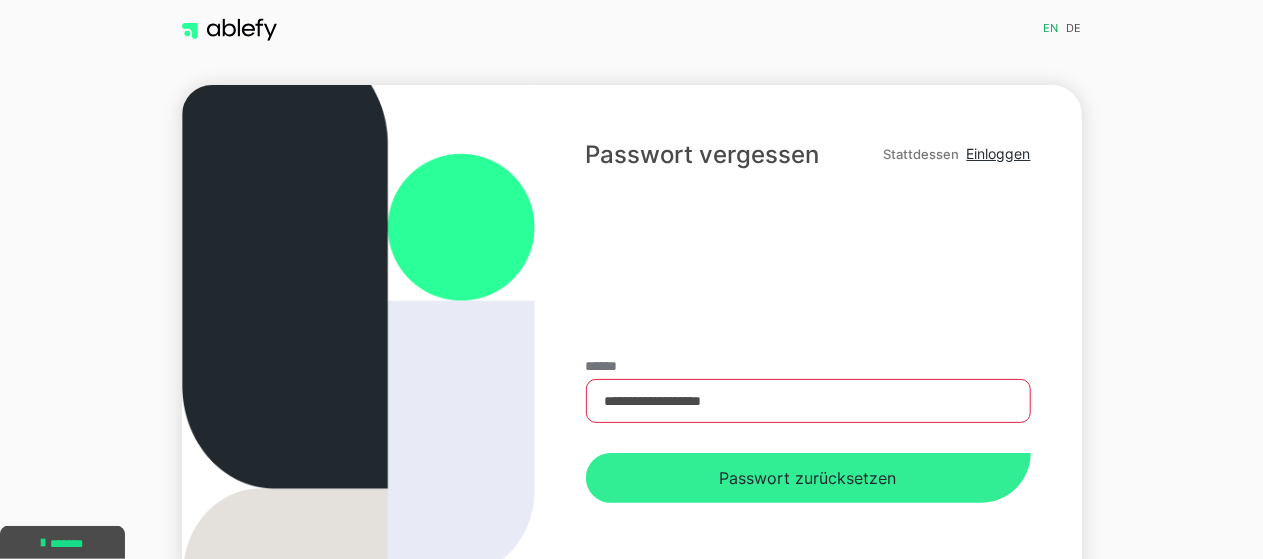 click on "Passwort zurücksetzen" at bounding box center (808, 478) 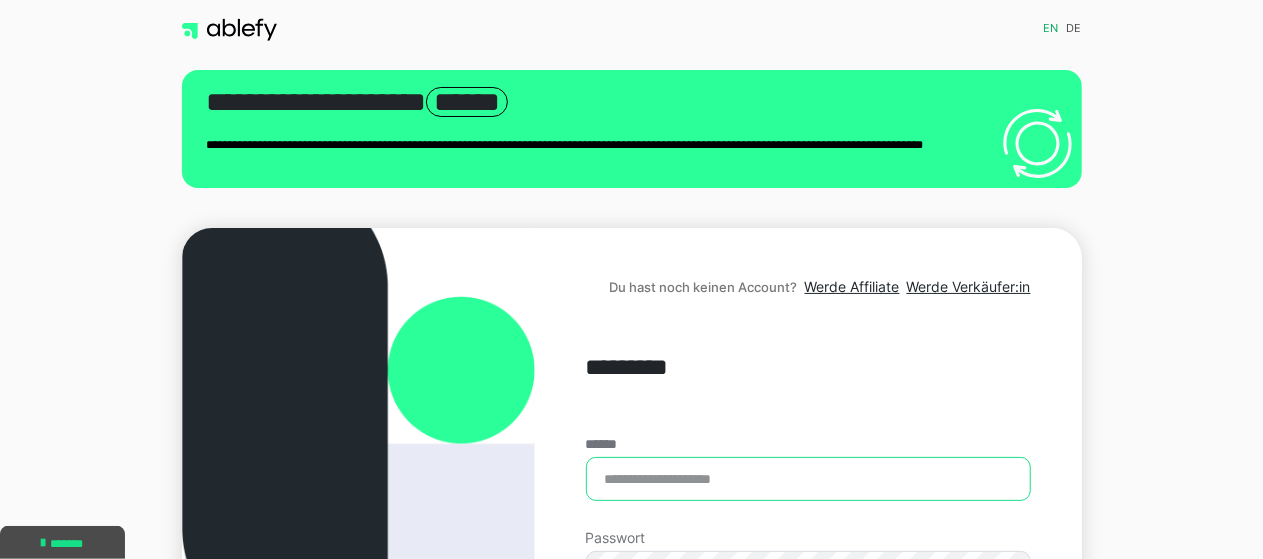 click on "******" at bounding box center [808, 479] 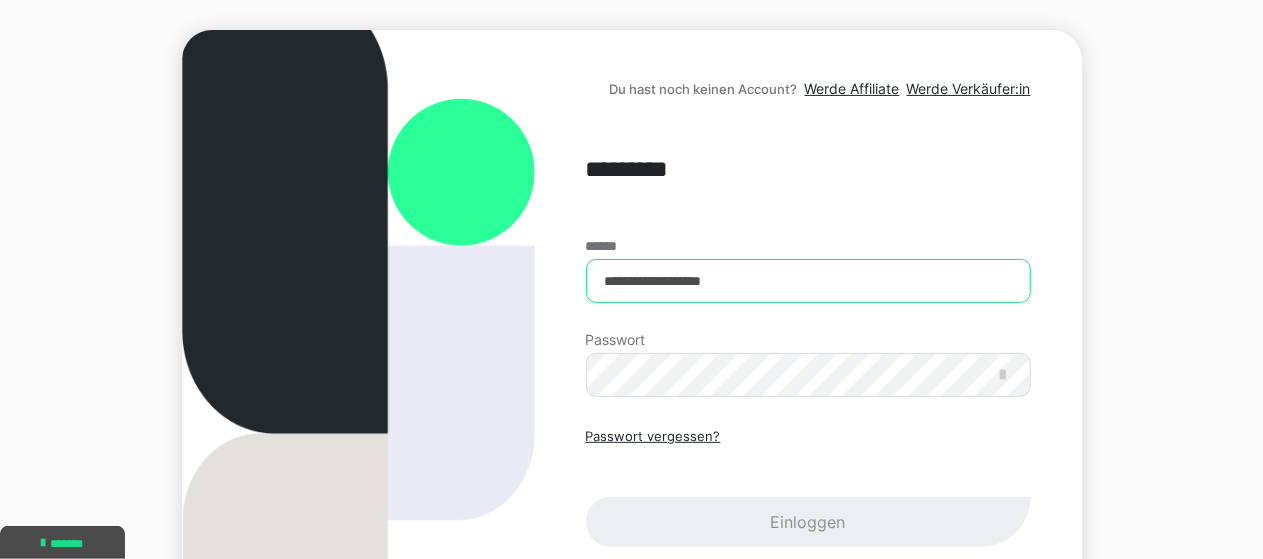 scroll, scrollTop: 216, scrollLeft: 0, axis: vertical 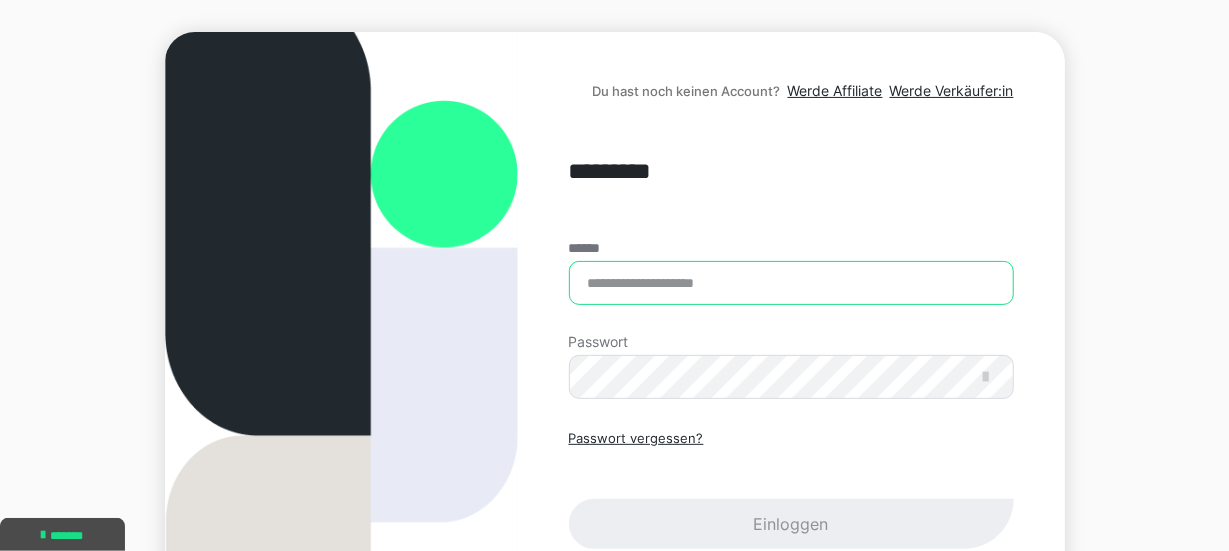 click on "******" at bounding box center (791, 283) 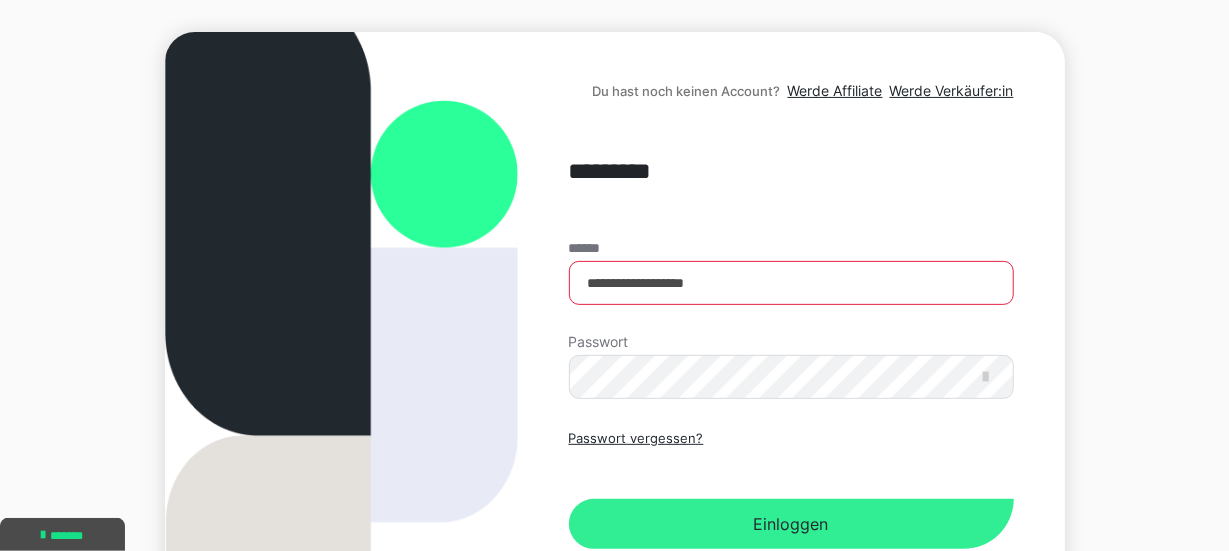 click on "Einloggen" at bounding box center [791, 524] 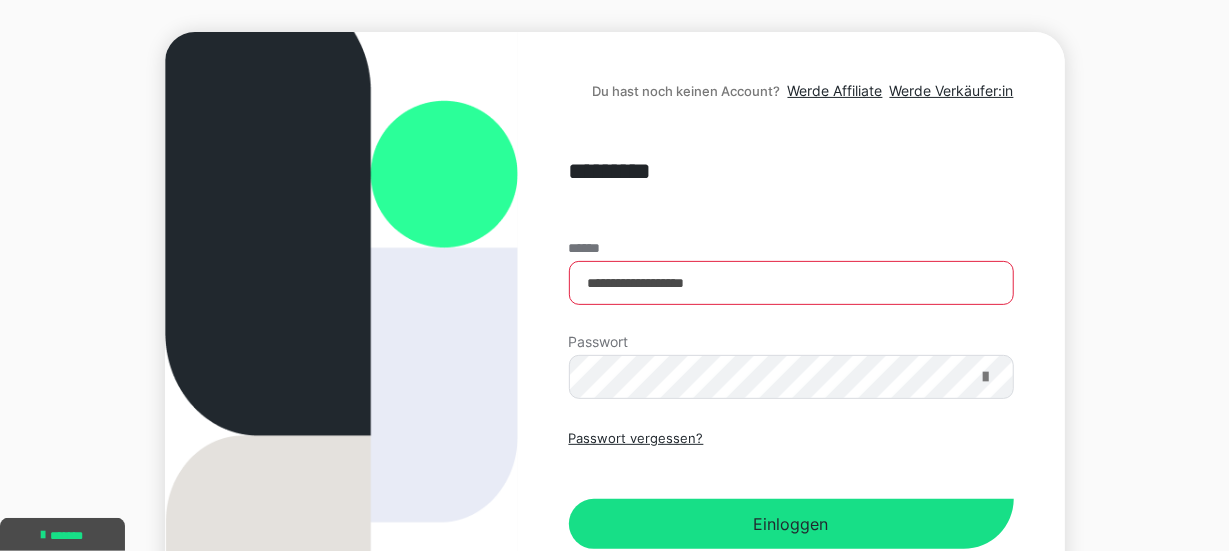 click at bounding box center (986, 377) 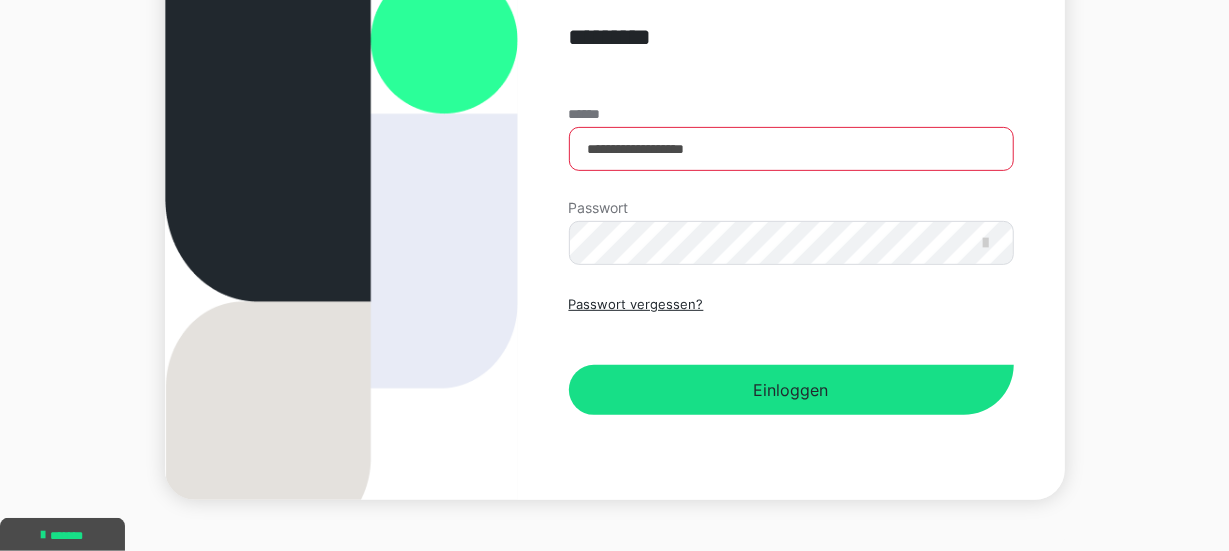 scroll, scrollTop: 366, scrollLeft: 0, axis: vertical 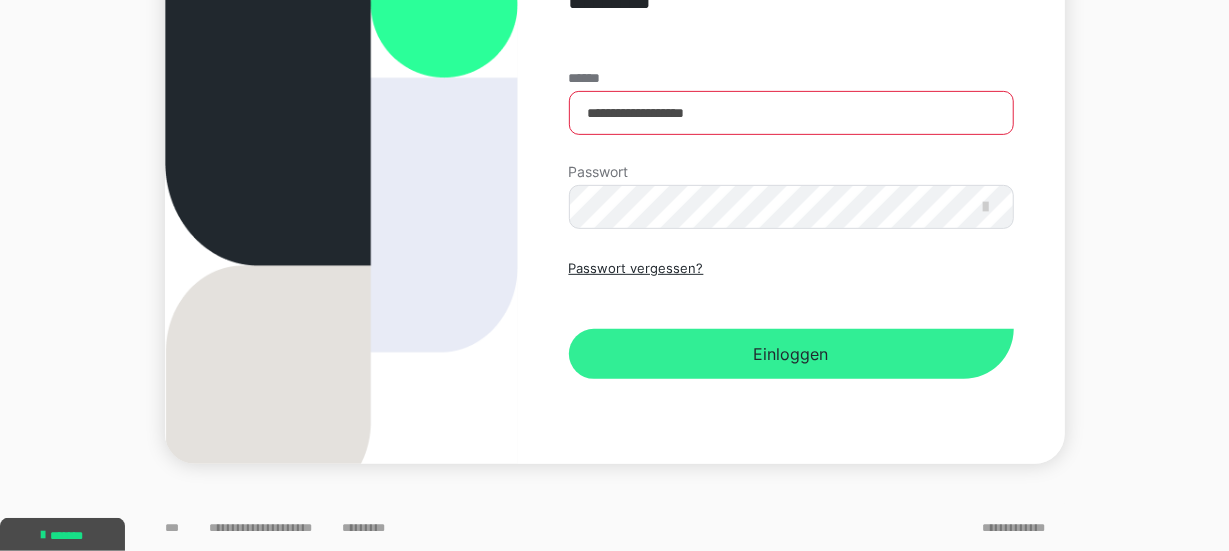 click on "Einloggen" at bounding box center [791, 354] 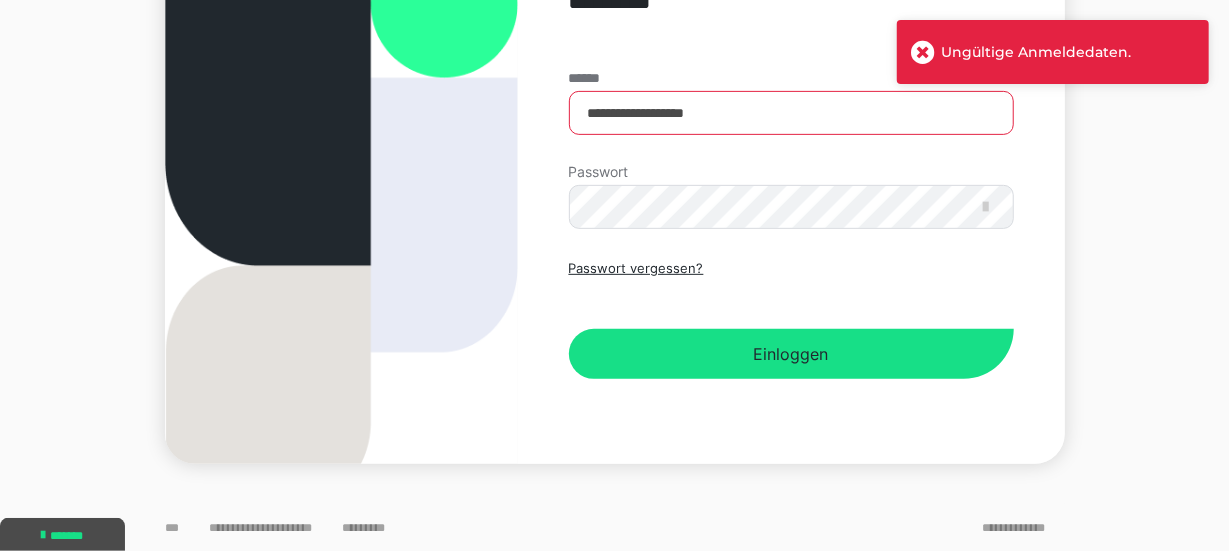 click at bounding box center [923, 52] 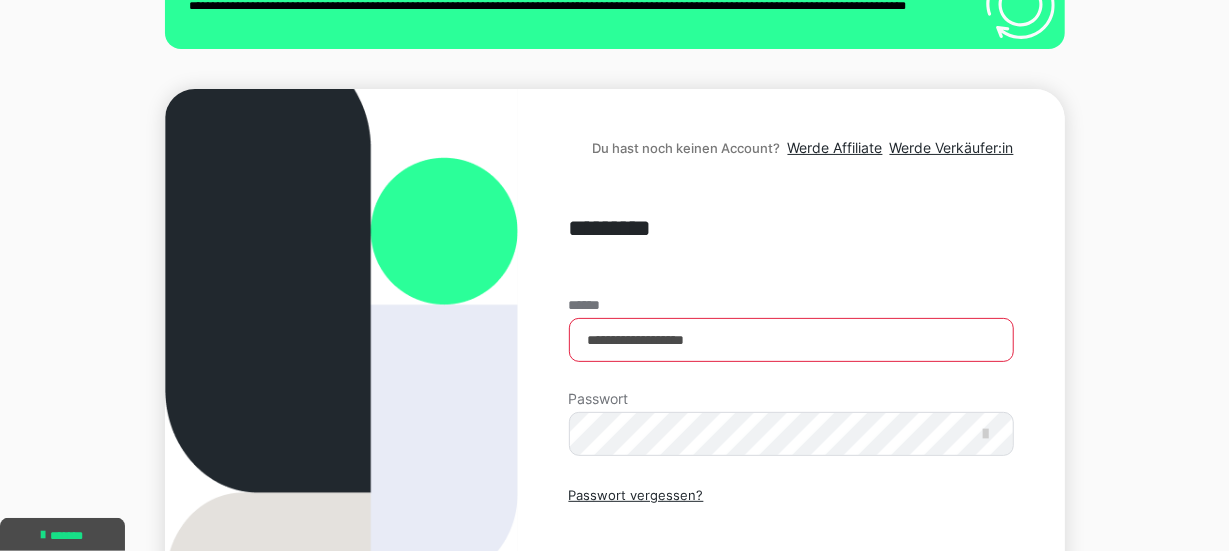 scroll, scrollTop: 0, scrollLeft: 0, axis: both 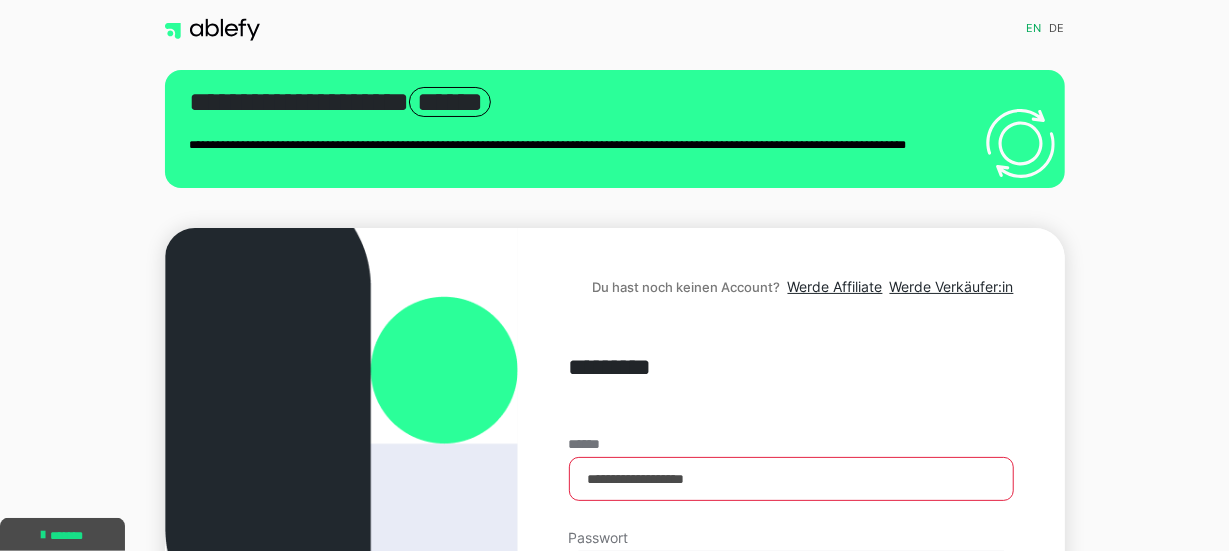 click on "**********" at bounding box center [614, 457] 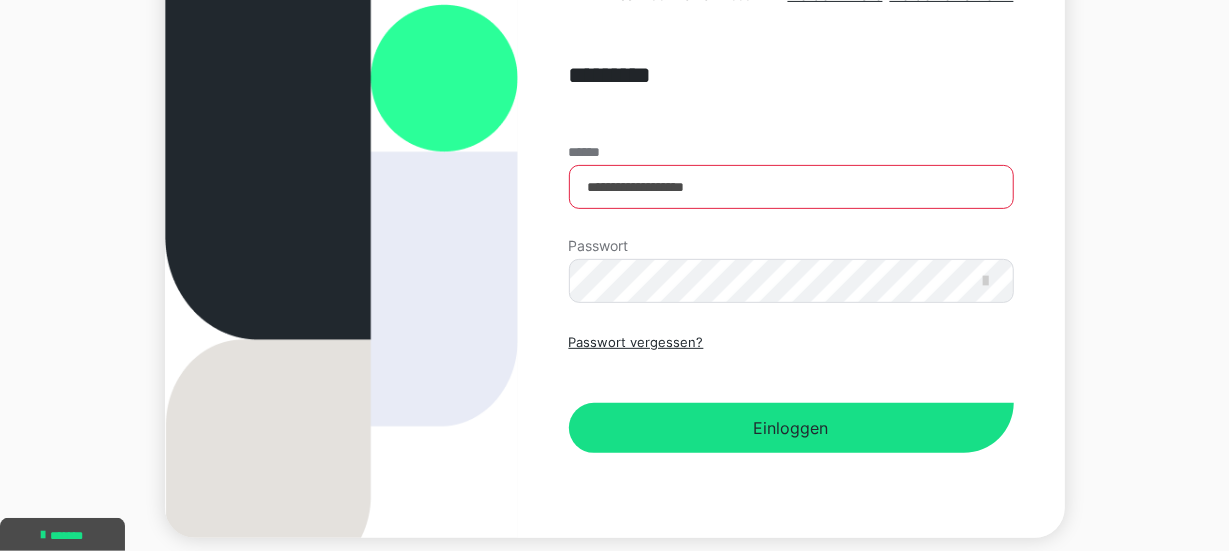 scroll, scrollTop: 366, scrollLeft: 0, axis: vertical 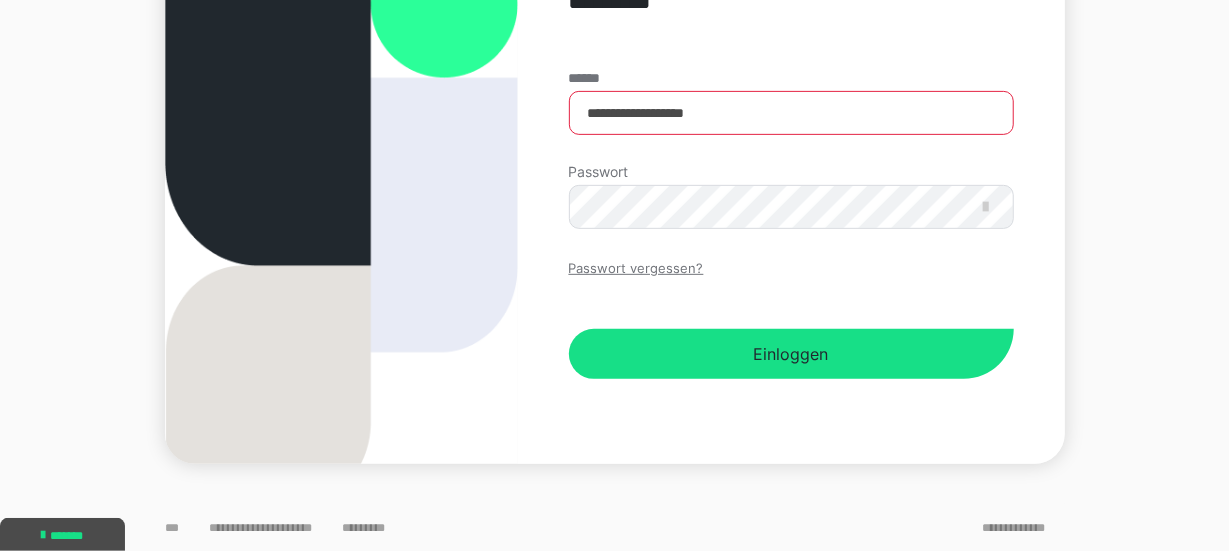 click on "Passwort vergessen?" at bounding box center [636, 269] 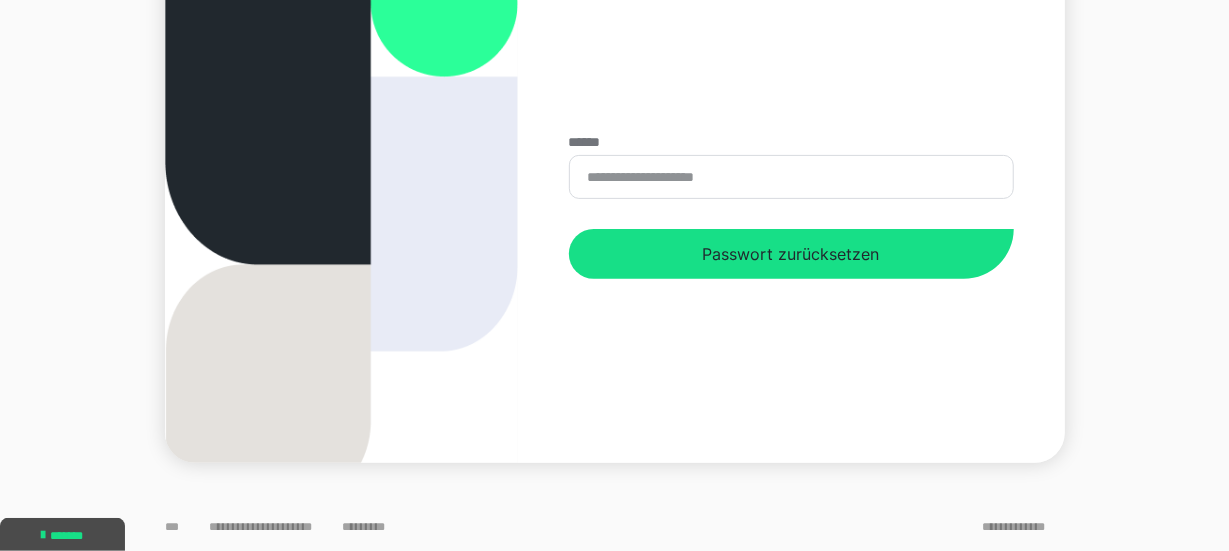 scroll, scrollTop: 0, scrollLeft: 0, axis: both 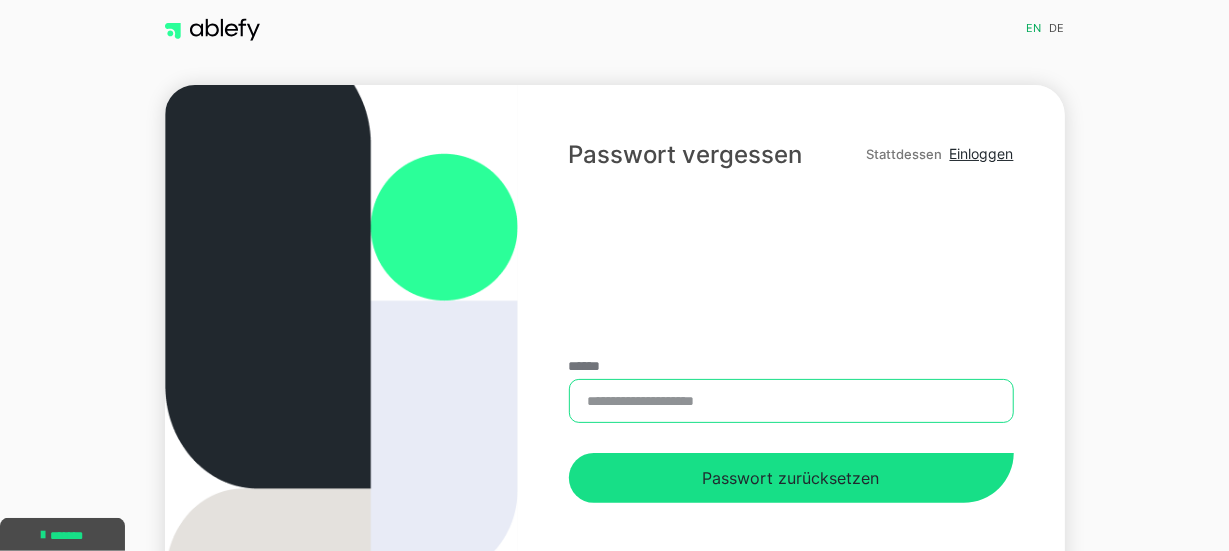 type on "**********" 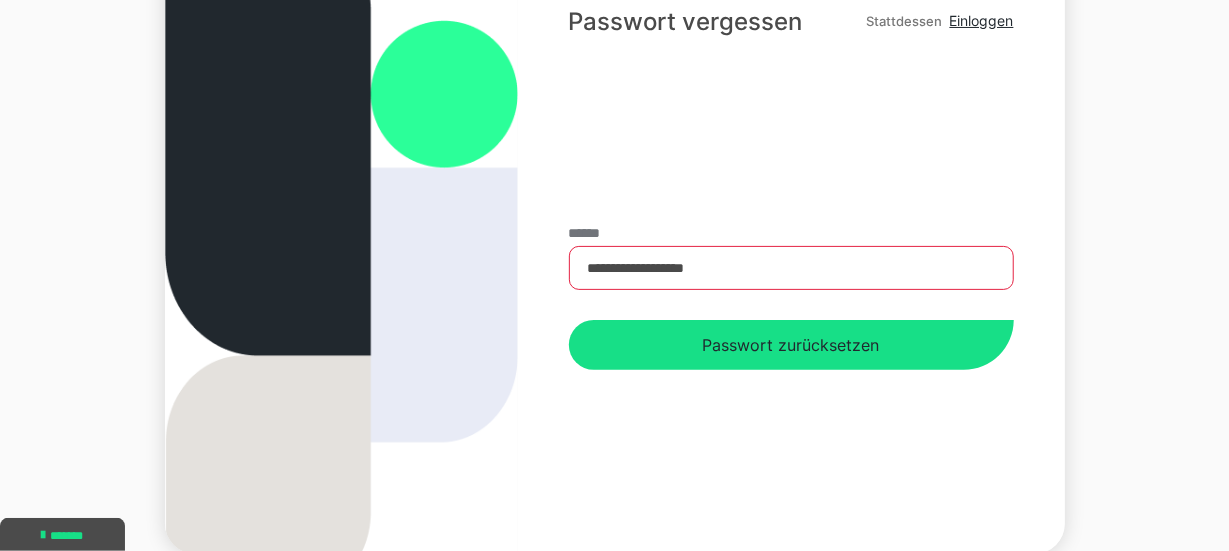 scroll, scrollTop: 200, scrollLeft: 0, axis: vertical 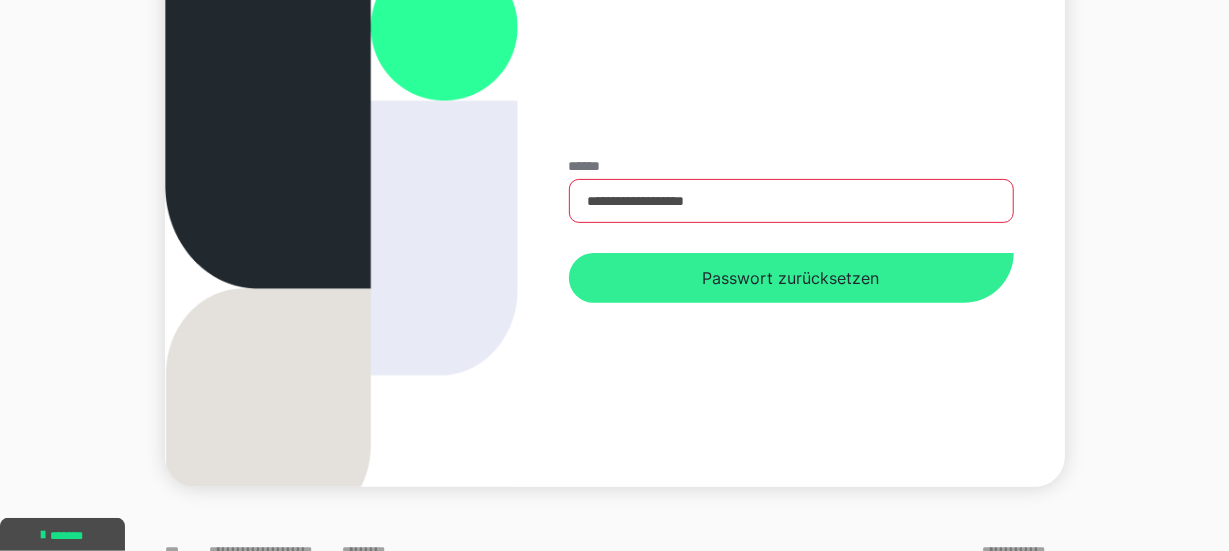 click on "Passwort zurücksetzen" at bounding box center (791, 278) 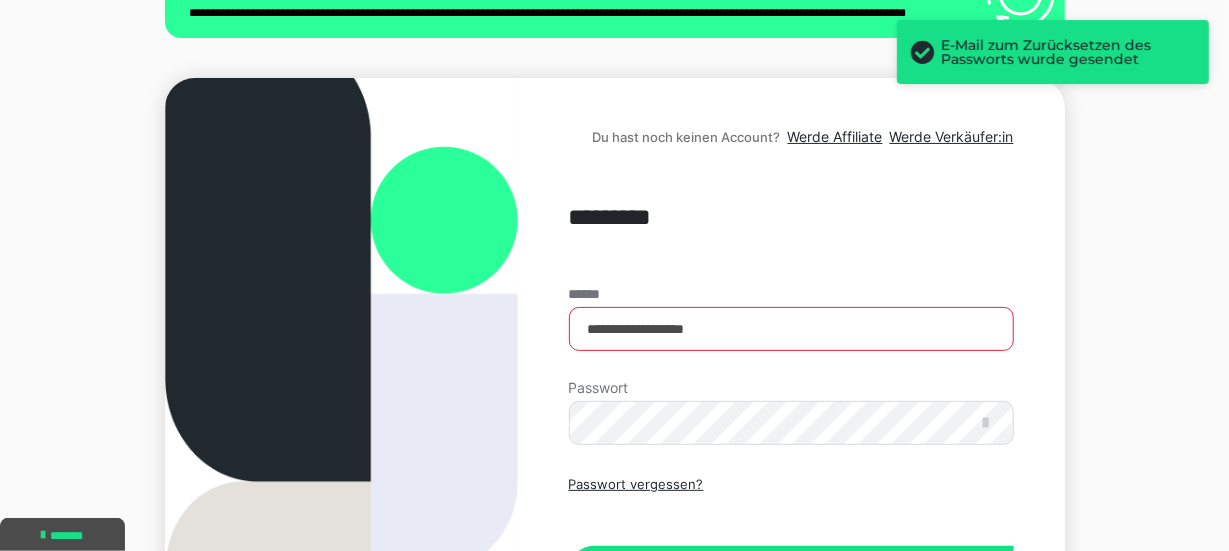 scroll, scrollTop: 0, scrollLeft: 0, axis: both 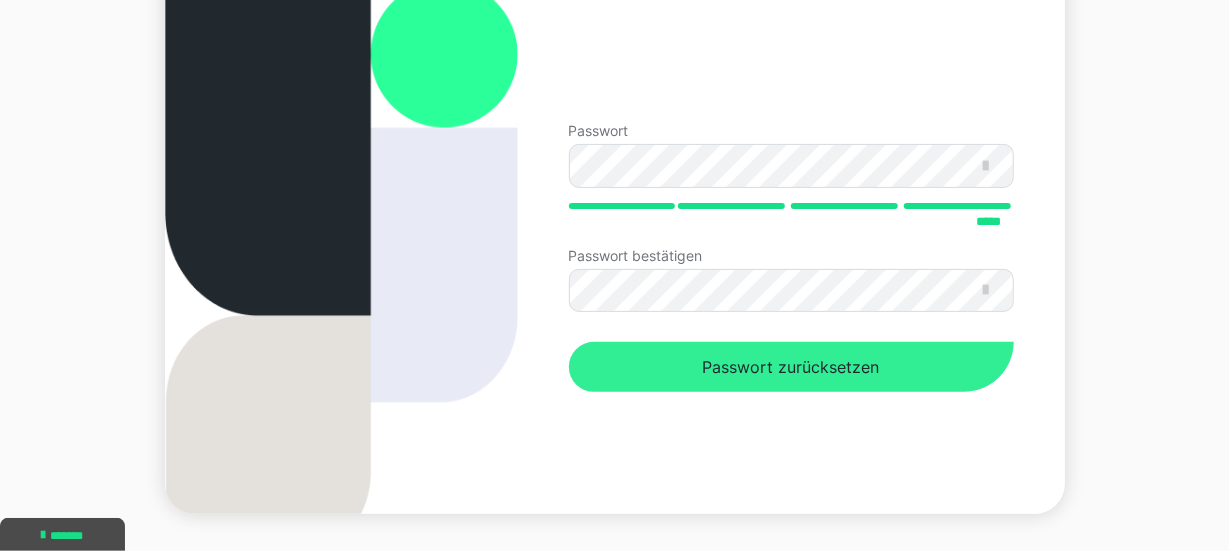 click on "Passwort zurücksetzen" at bounding box center (791, 367) 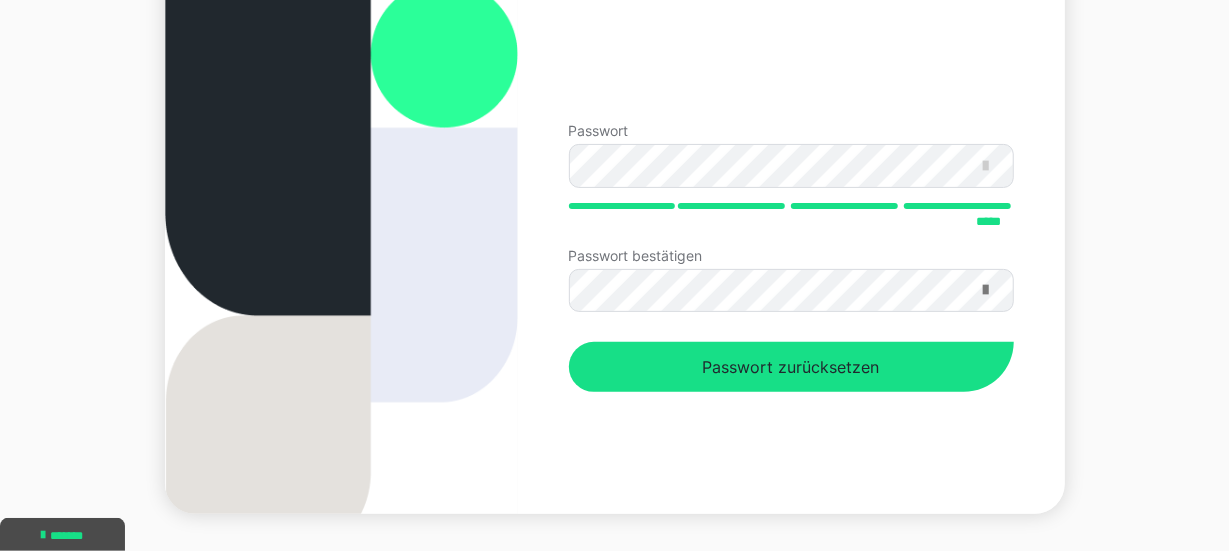 click at bounding box center [986, 290] 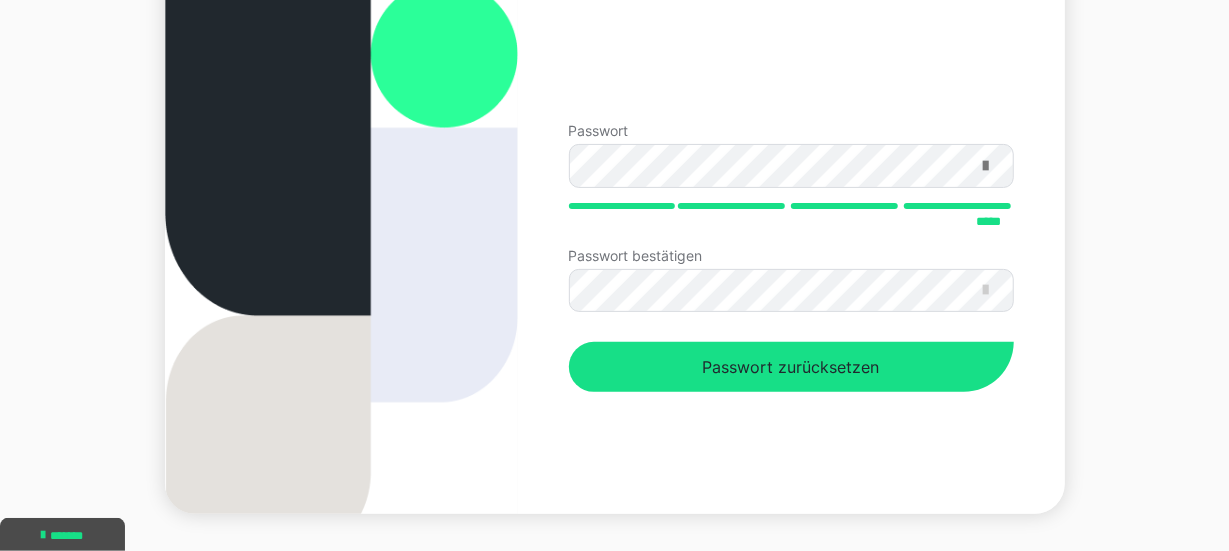 click at bounding box center [986, 166] 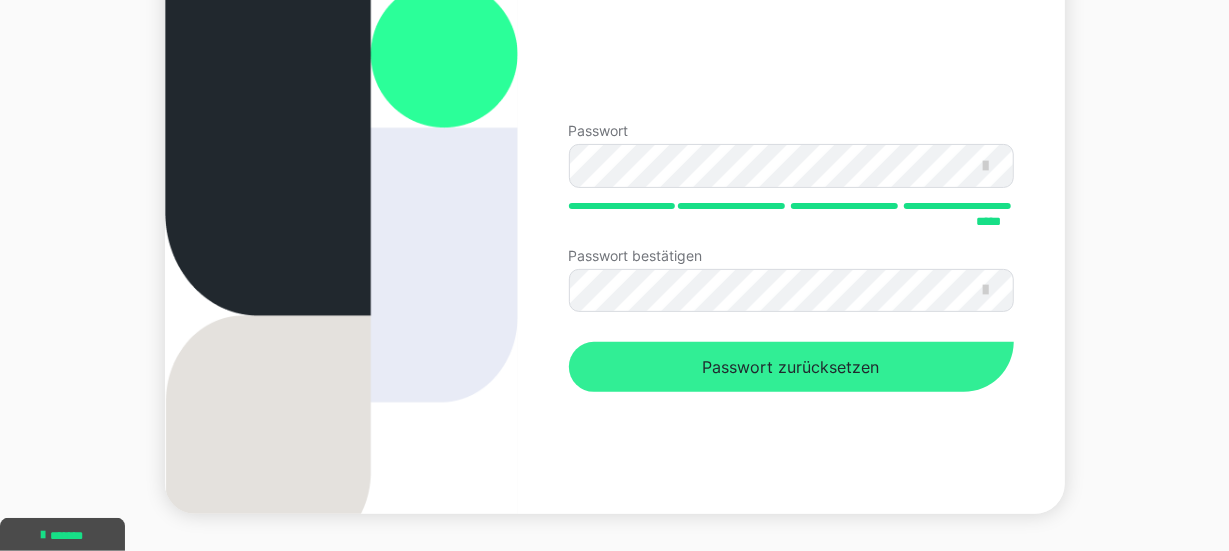 click on "Passwort zurücksetzen" at bounding box center (791, 367) 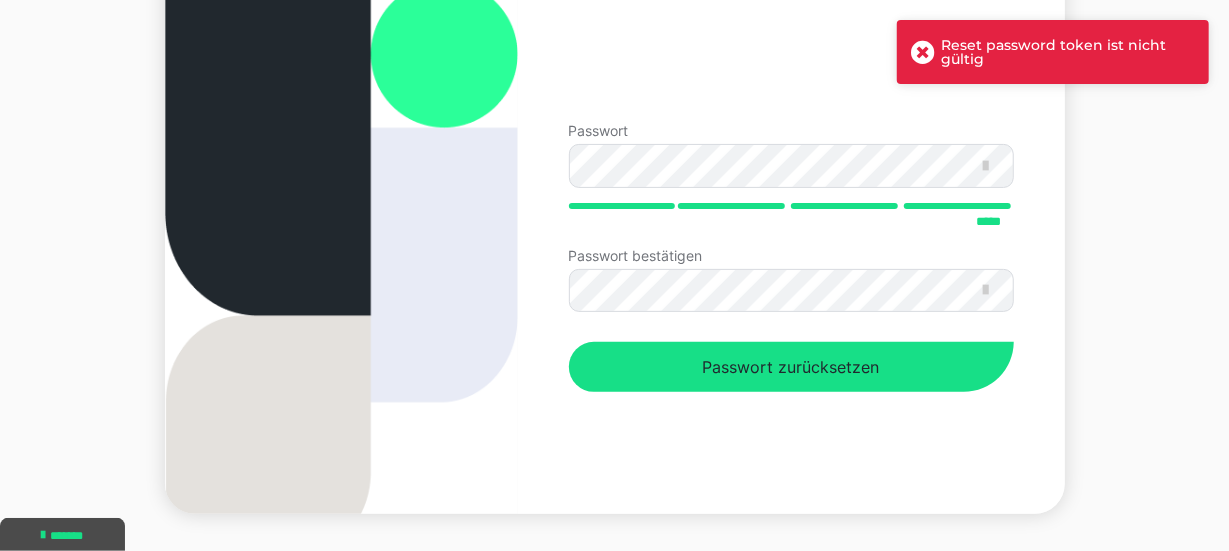 click at bounding box center [923, 52] 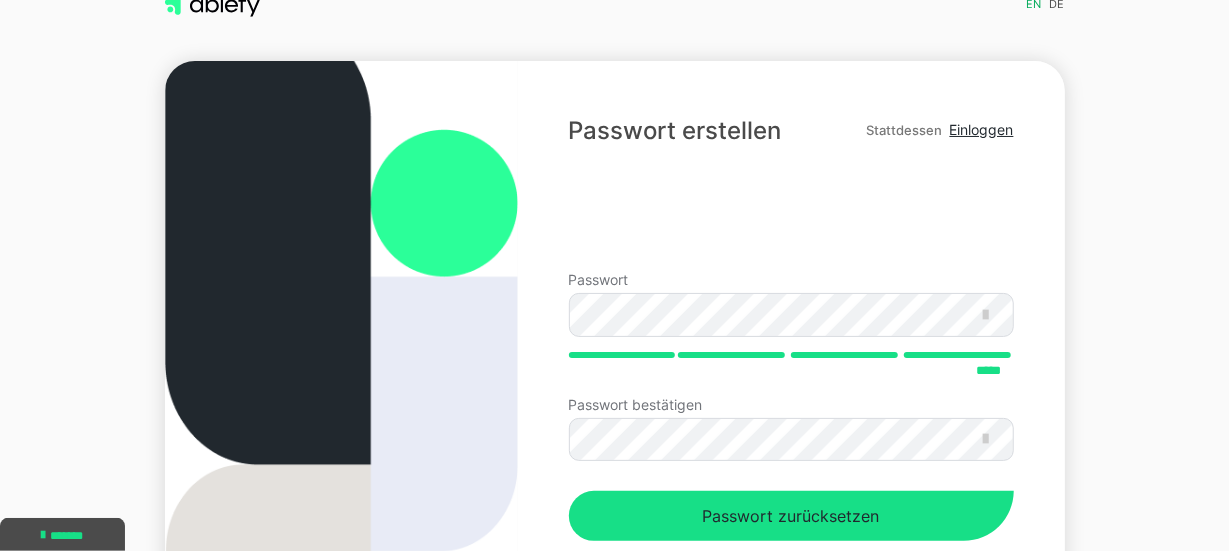 scroll, scrollTop: 22, scrollLeft: 0, axis: vertical 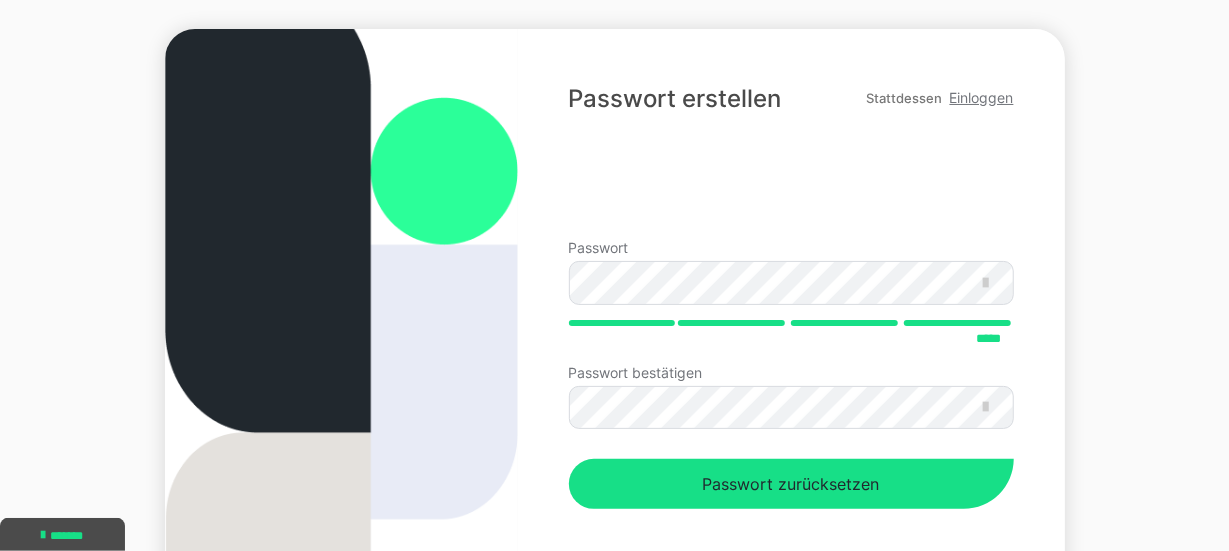 click on "Einloggen" at bounding box center [982, 97] 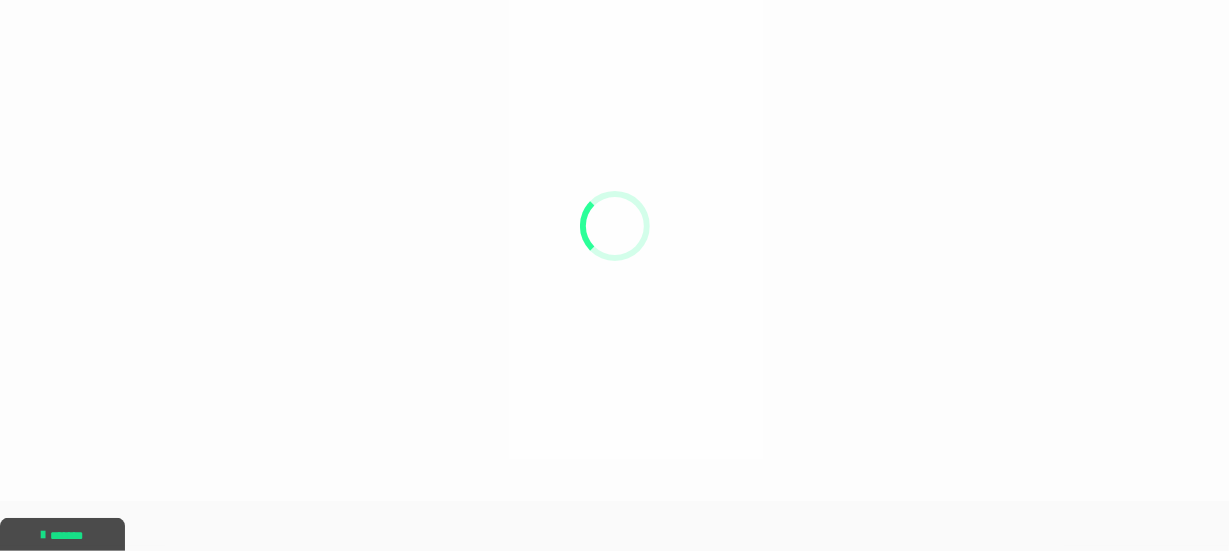 scroll, scrollTop: 0, scrollLeft: 0, axis: both 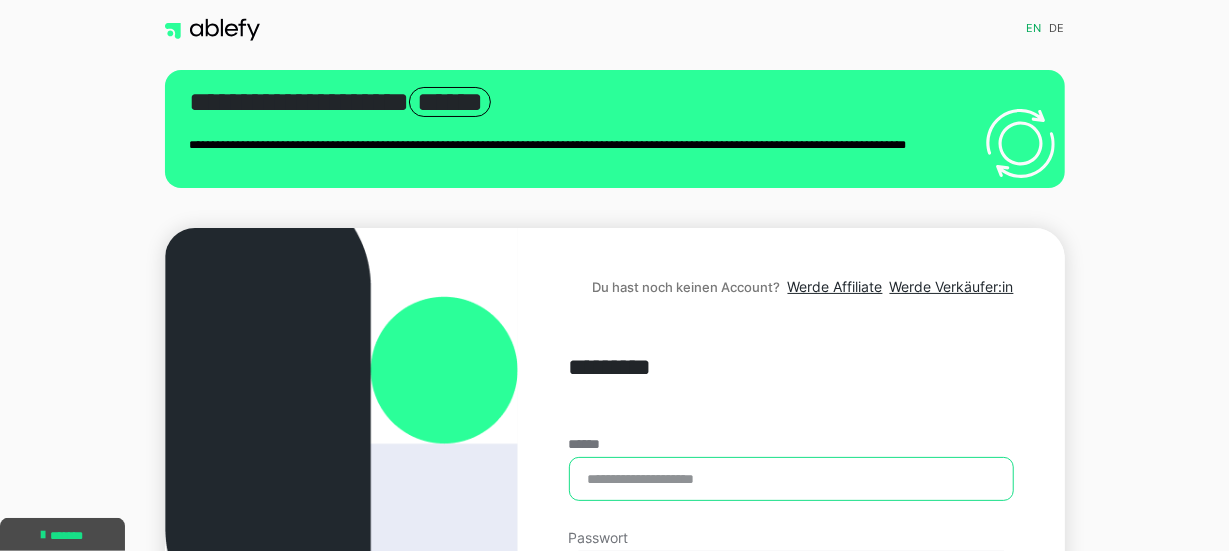 type on "**********" 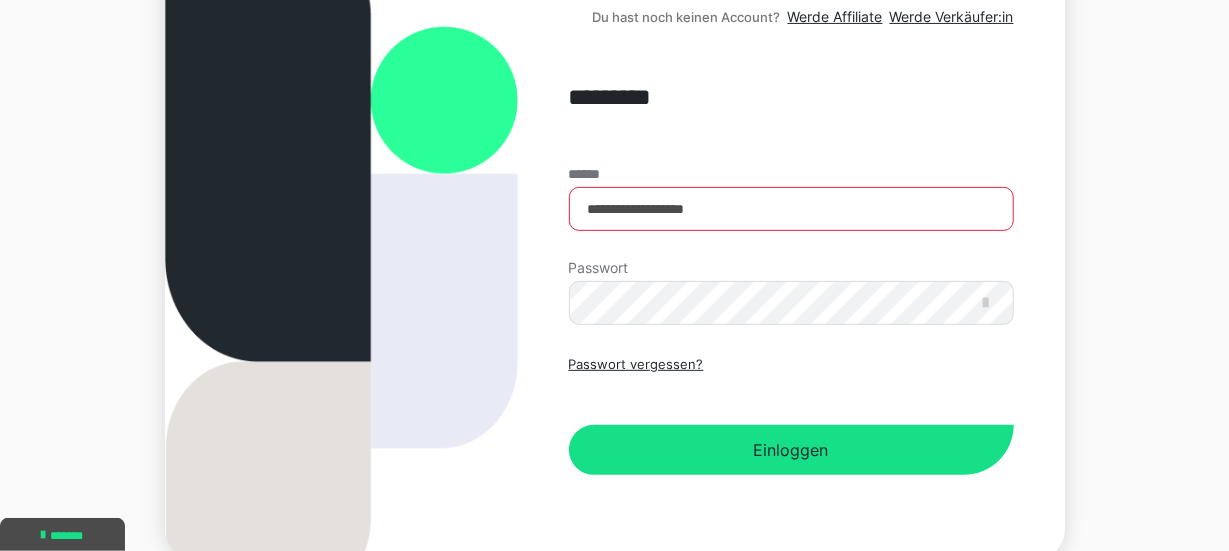 scroll, scrollTop: 283, scrollLeft: 0, axis: vertical 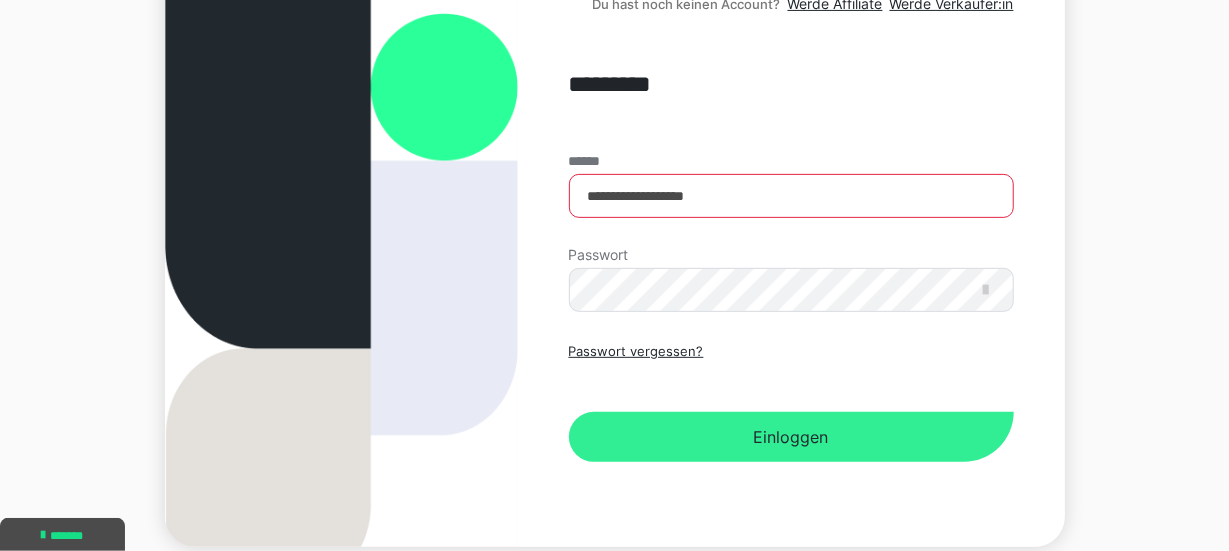 click on "Einloggen" at bounding box center [791, 437] 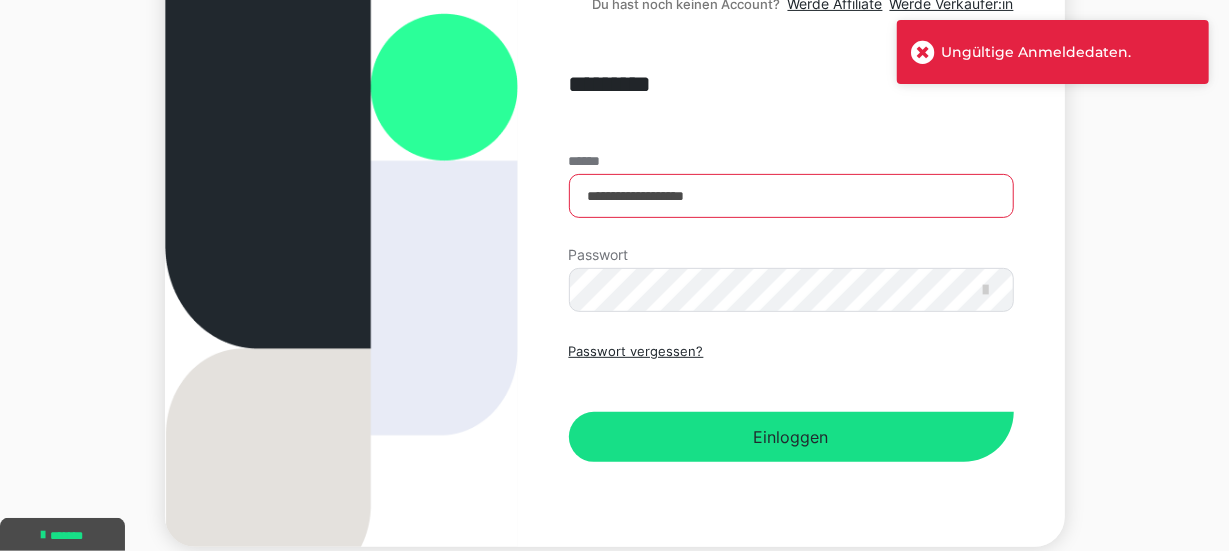 click on "Ungültige Anmeldedaten." at bounding box center (1053, 52) 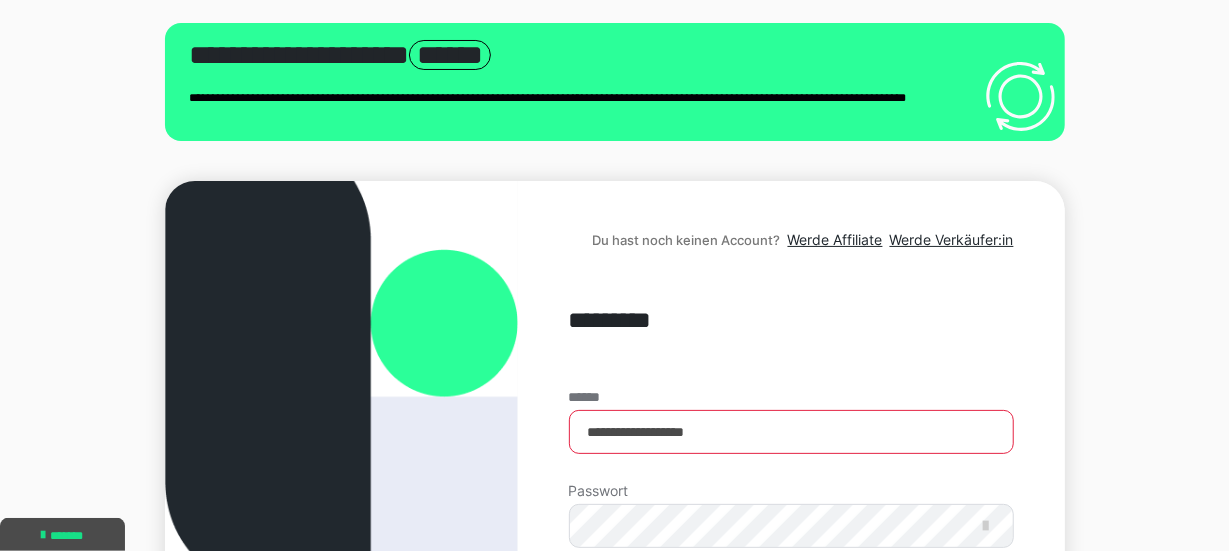 scroll, scrollTop: 0, scrollLeft: 0, axis: both 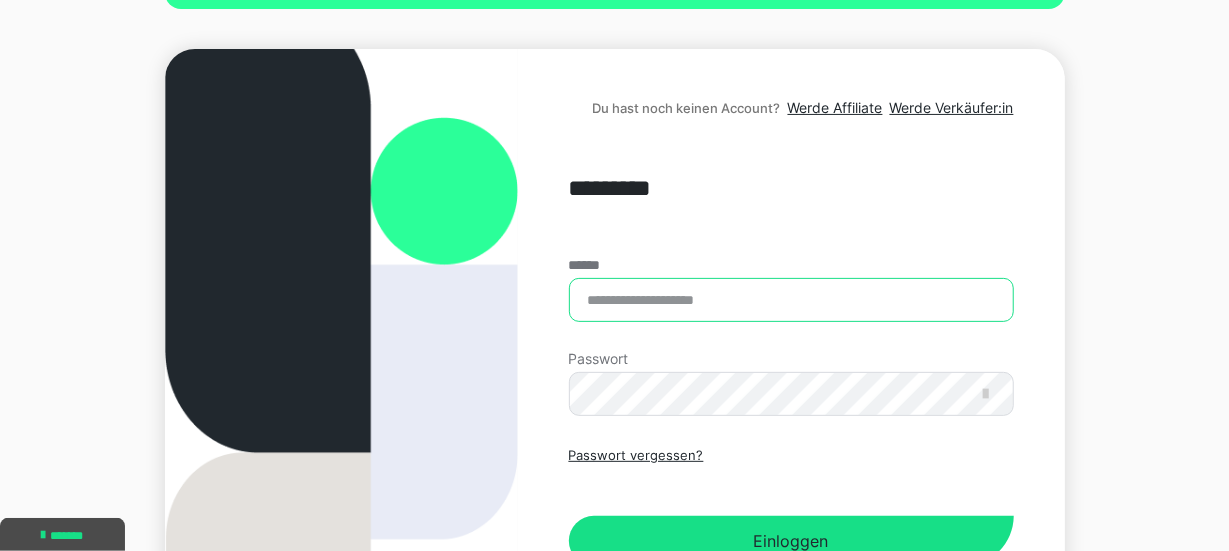 type on "**********" 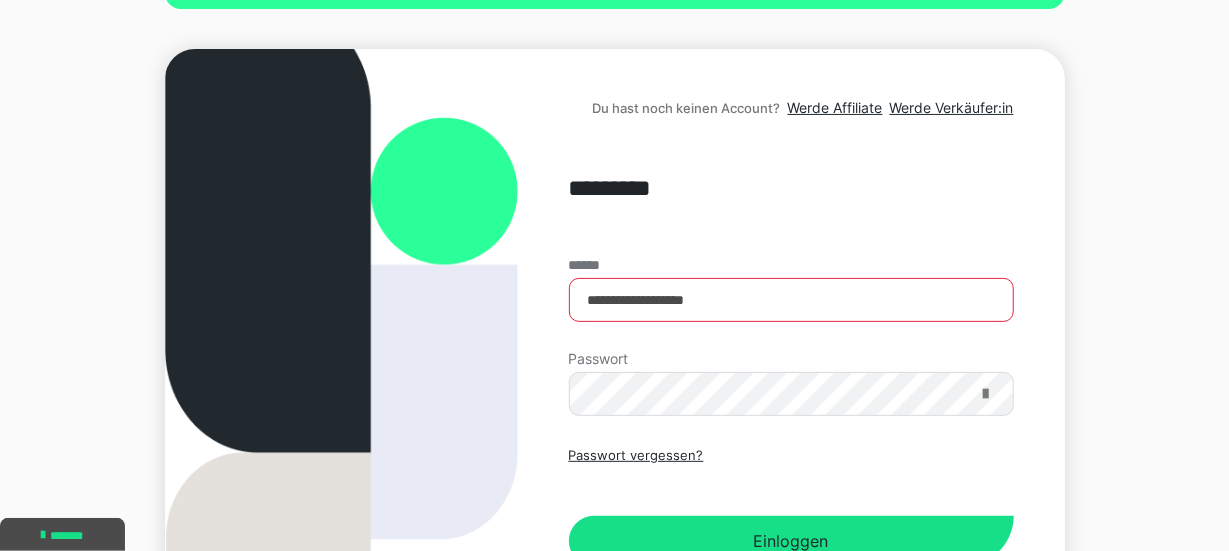 click at bounding box center [986, 394] 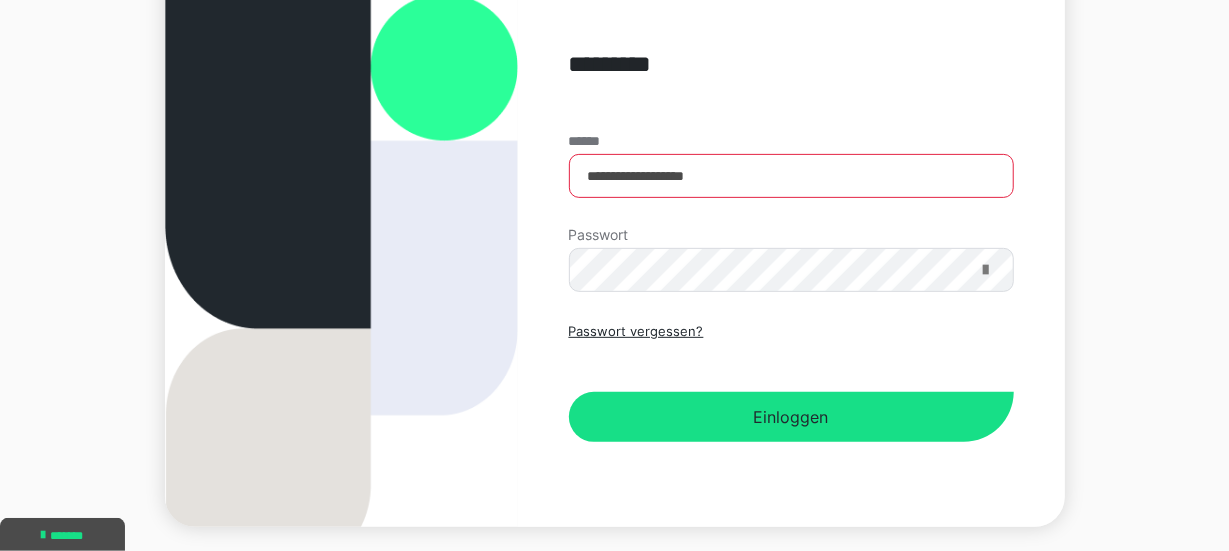 scroll, scrollTop: 306, scrollLeft: 0, axis: vertical 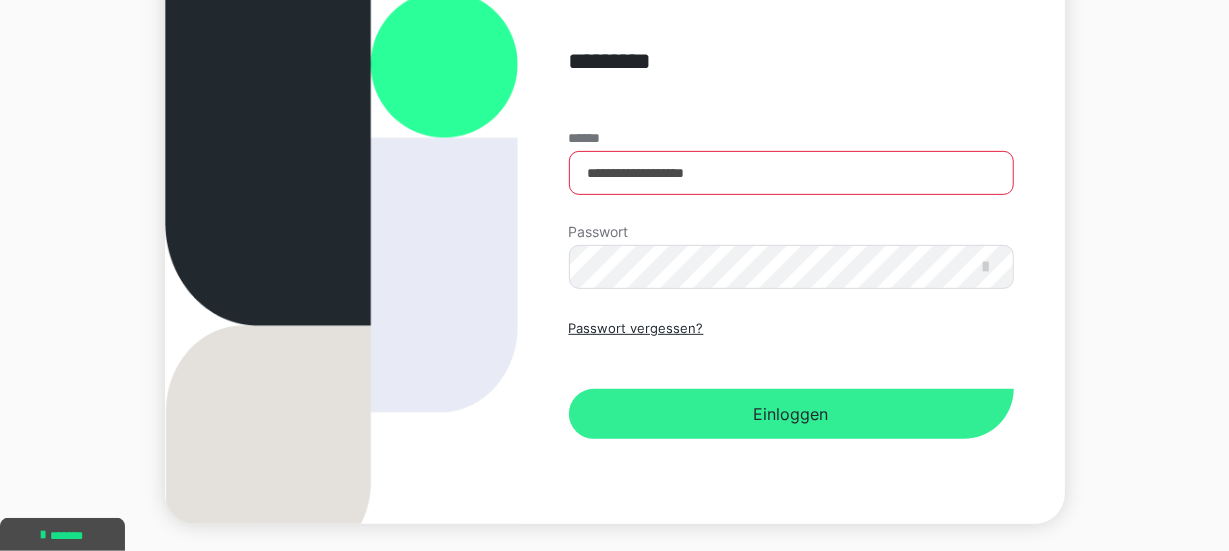 click on "Einloggen" at bounding box center (791, 414) 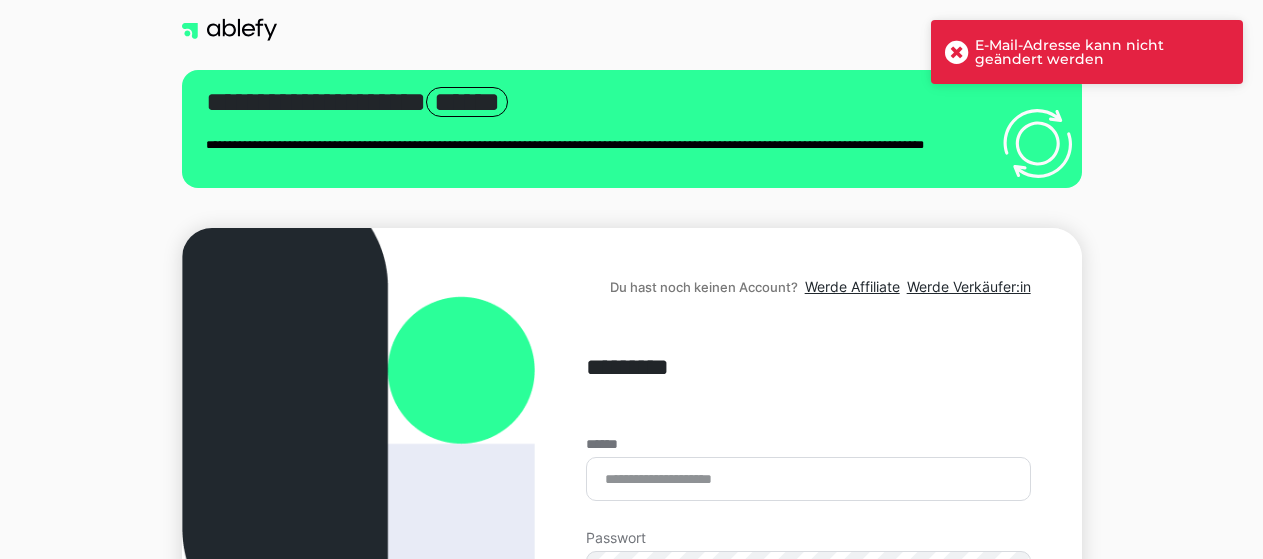 scroll, scrollTop: 0, scrollLeft: 0, axis: both 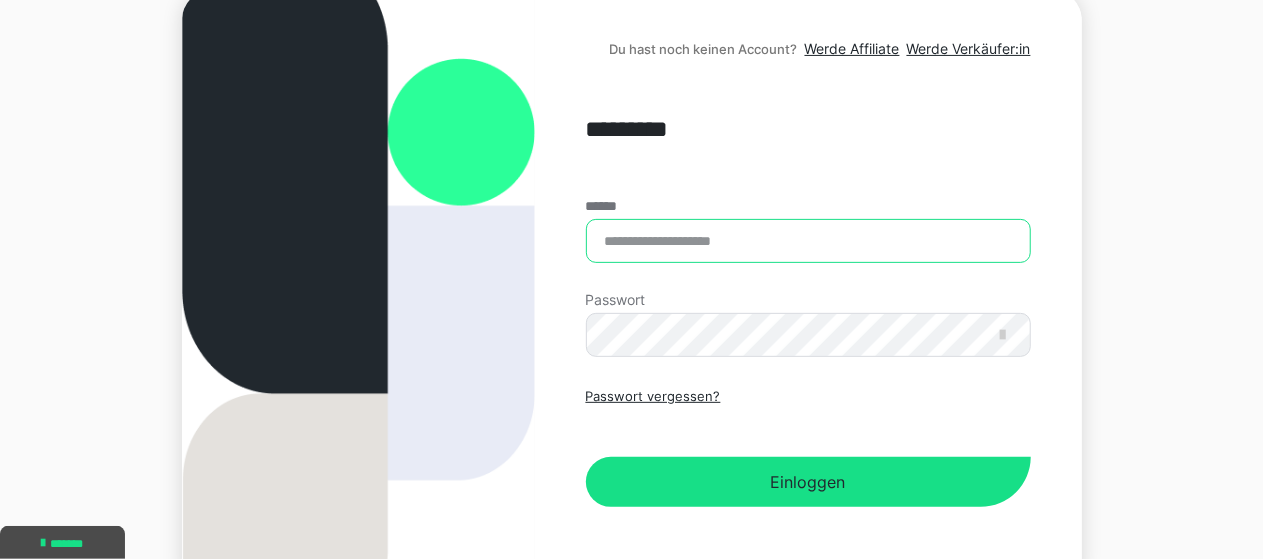 type on "**********" 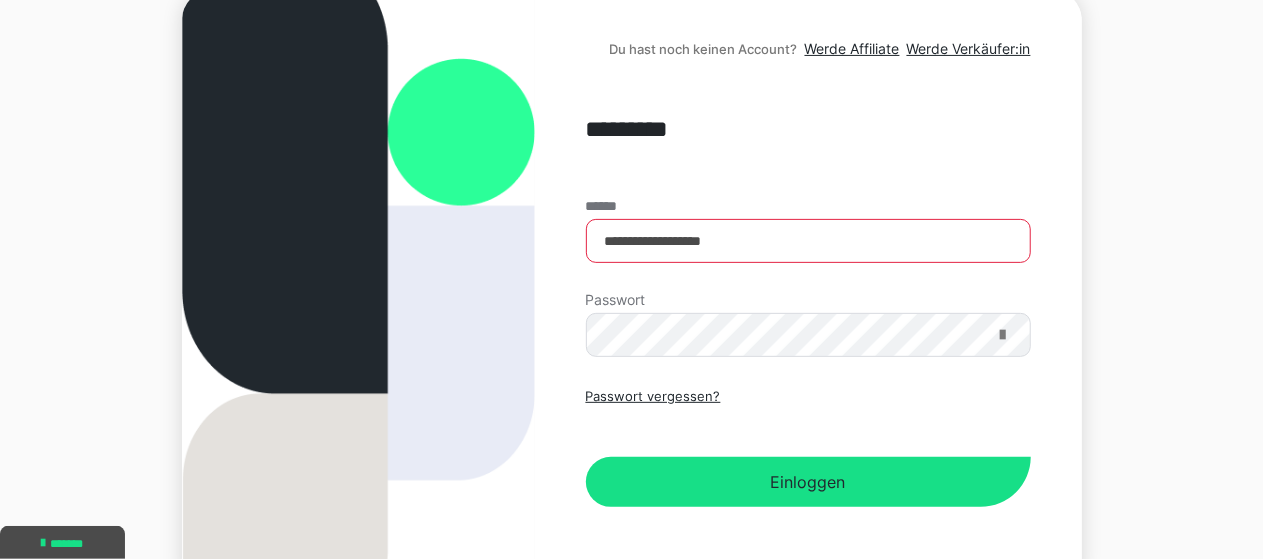 click at bounding box center (1003, 335) 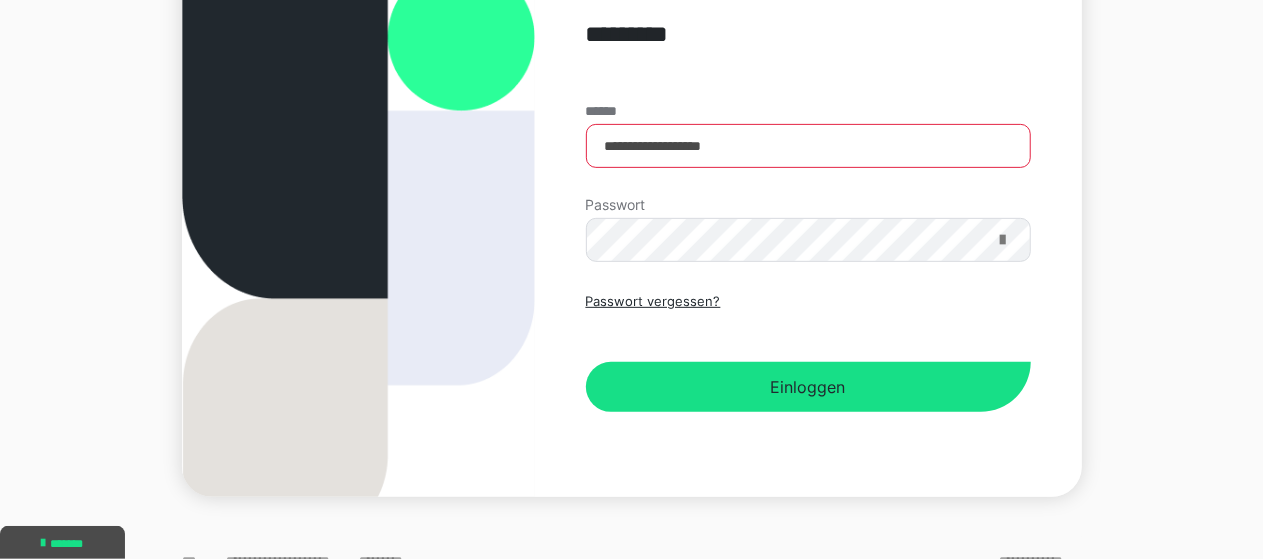 scroll, scrollTop: 336, scrollLeft: 0, axis: vertical 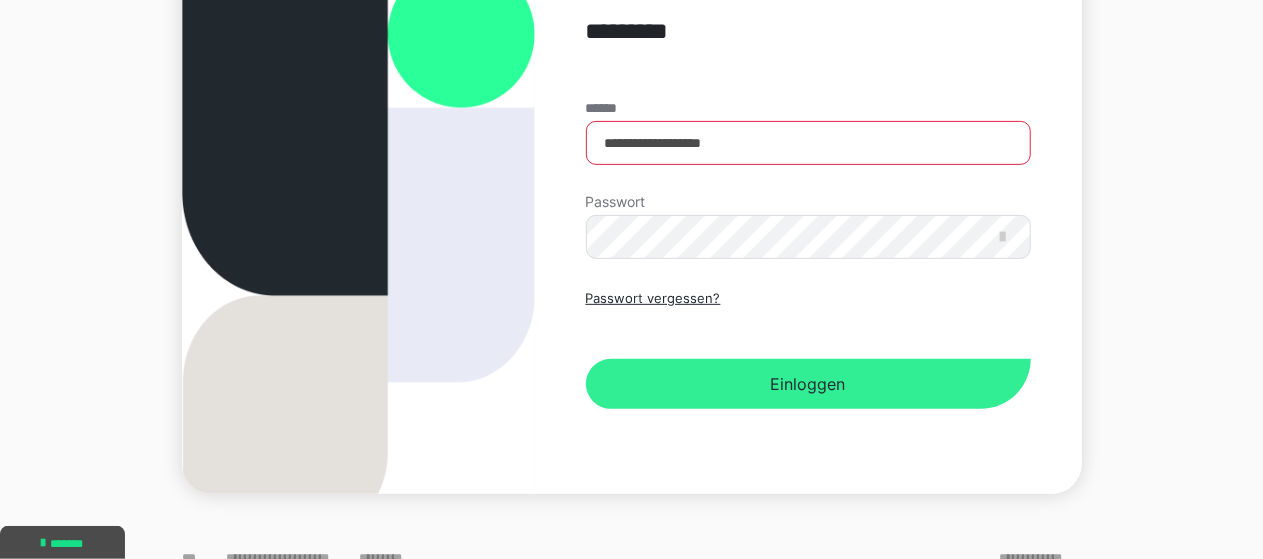 click on "Einloggen" at bounding box center [808, 384] 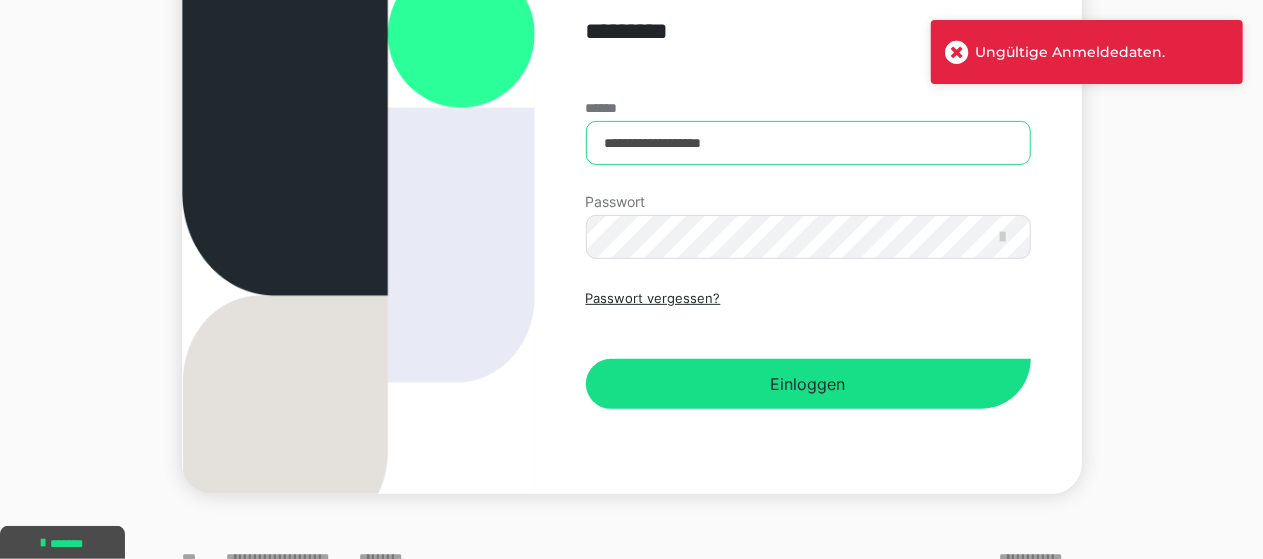 click on "**********" at bounding box center [808, 143] 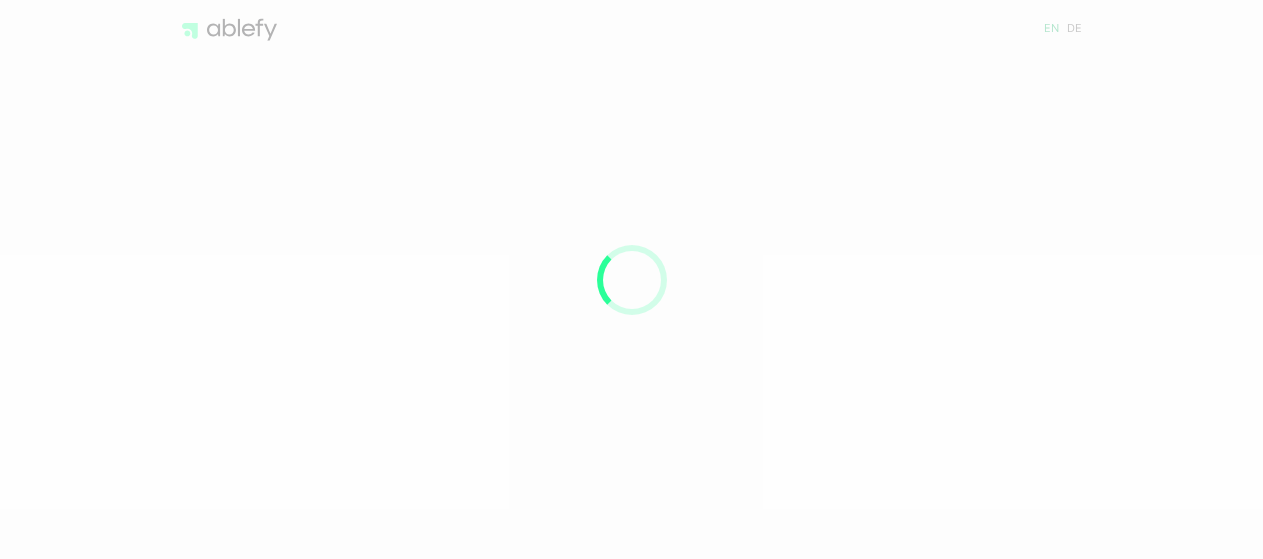 scroll, scrollTop: 0, scrollLeft: 0, axis: both 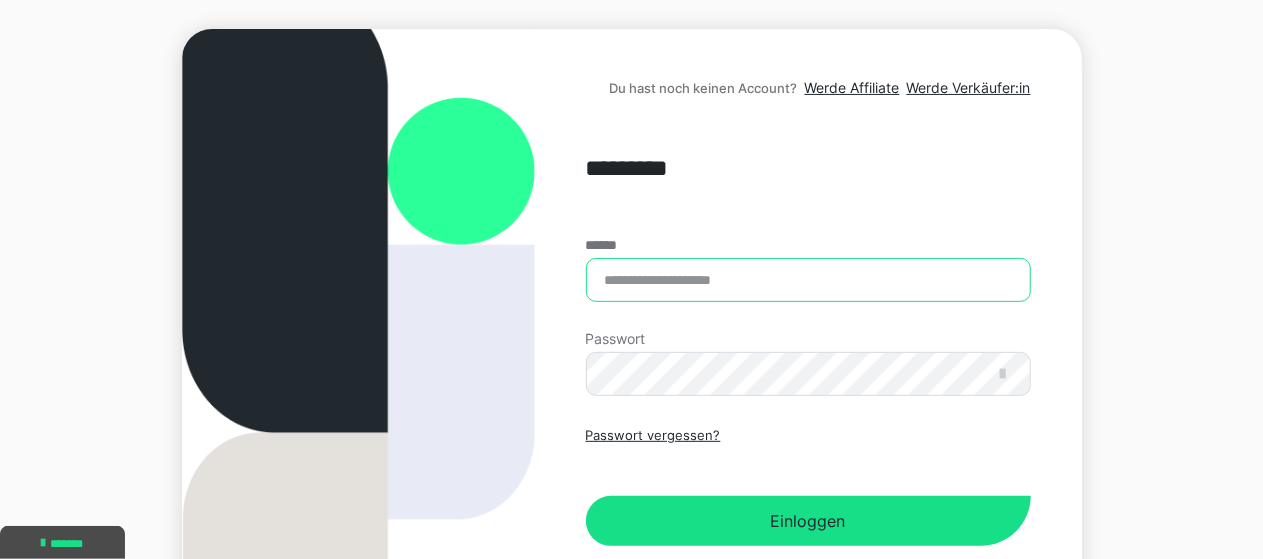 type on "**********" 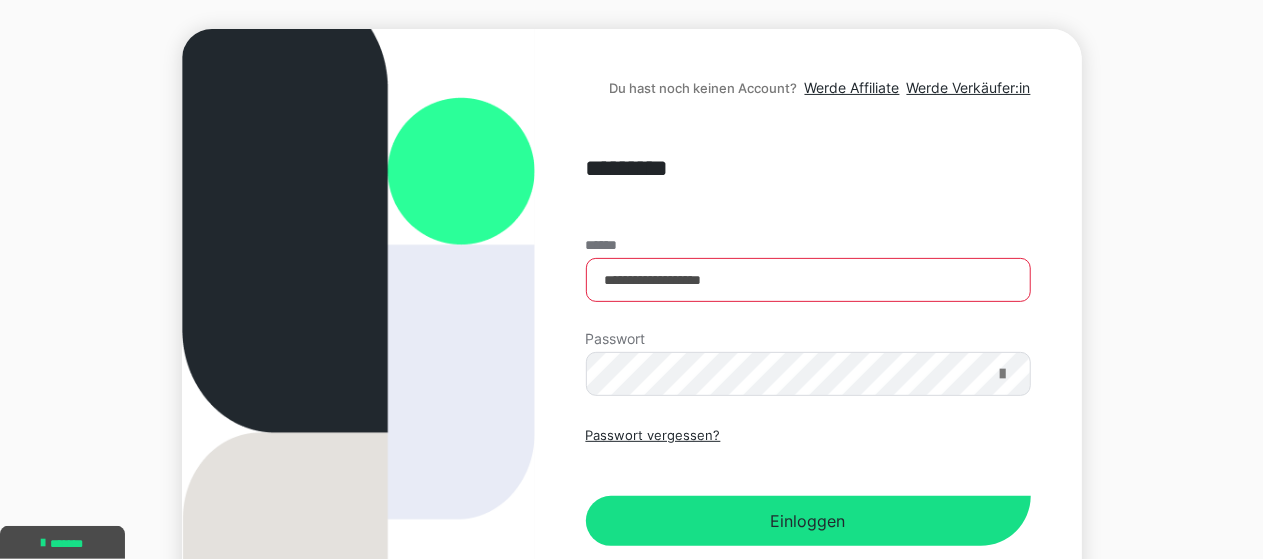 click at bounding box center (1003, 374) 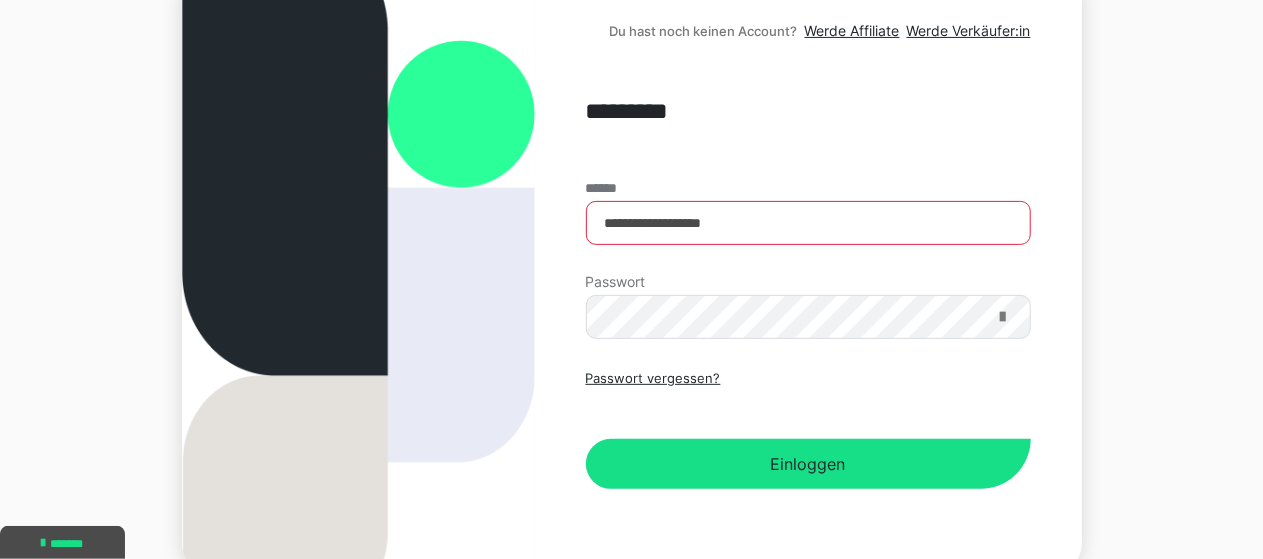 scroll, scrollTop: 317, scrollLeft: 0, axis: vertical 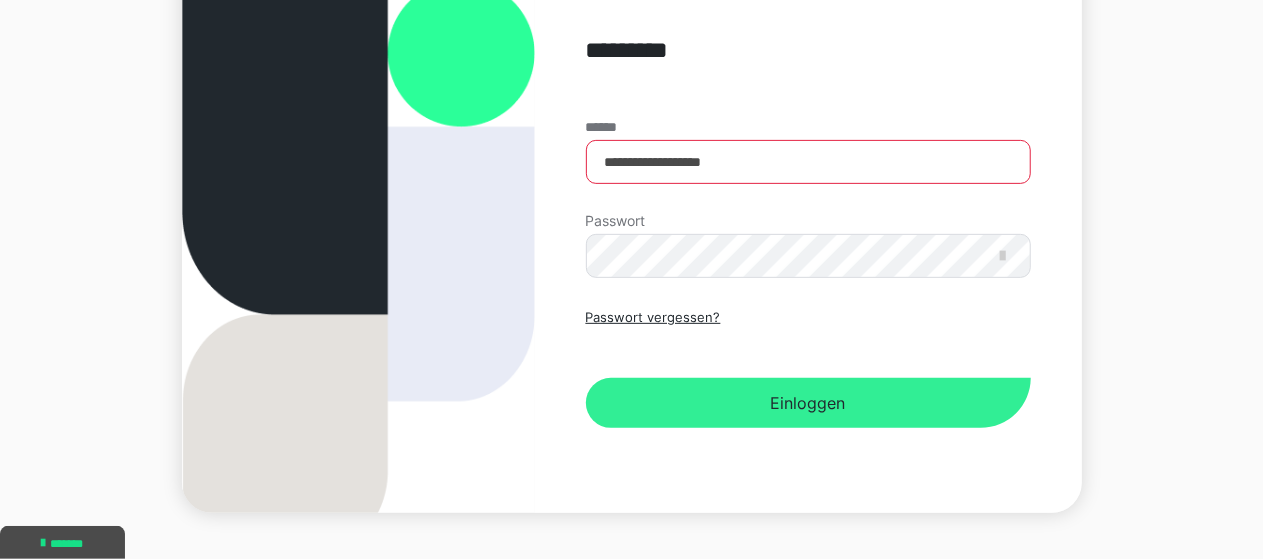 click on "Einloggen" at bounding box center (808, 403) 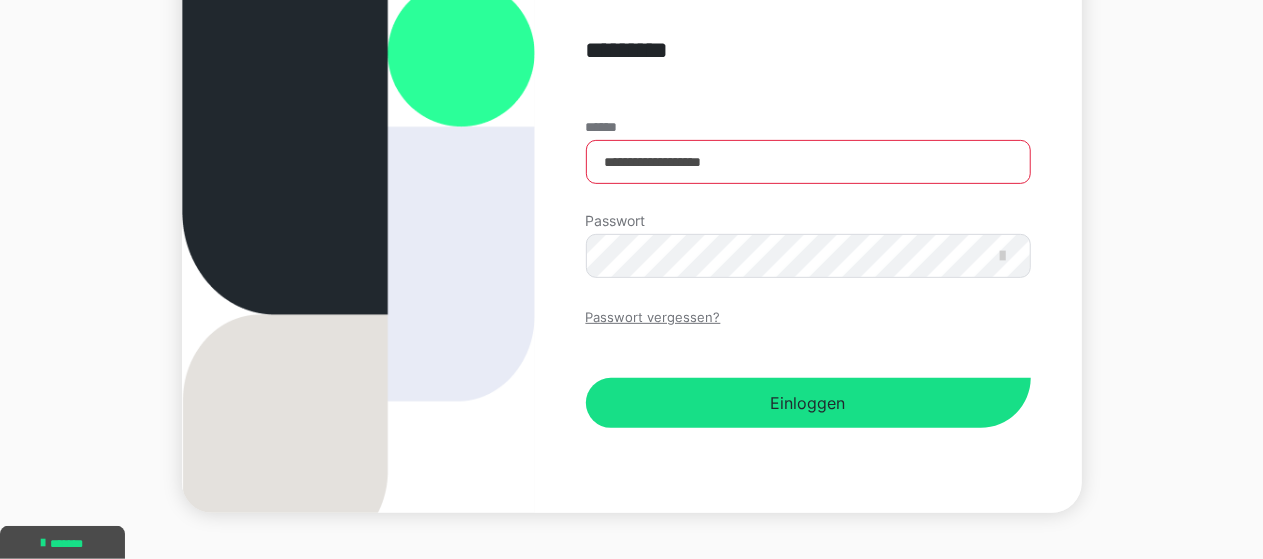 click on "Passwort vergessen?" at bounding box center [653, 318] 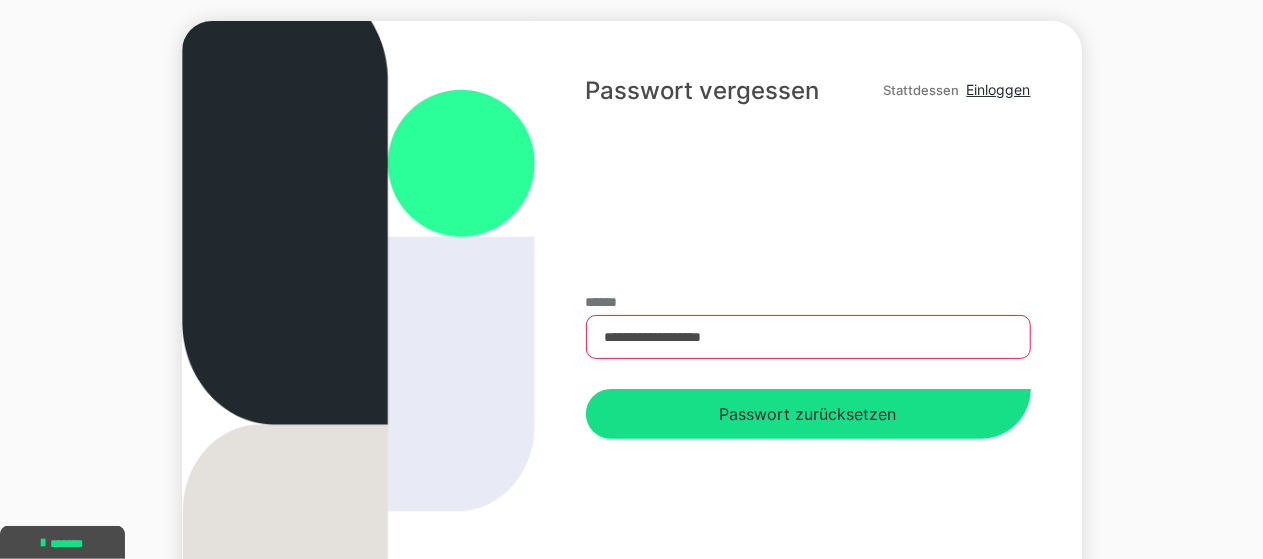 scroll, scrollTop: 87, scrollLeft: 0, axis: vertical 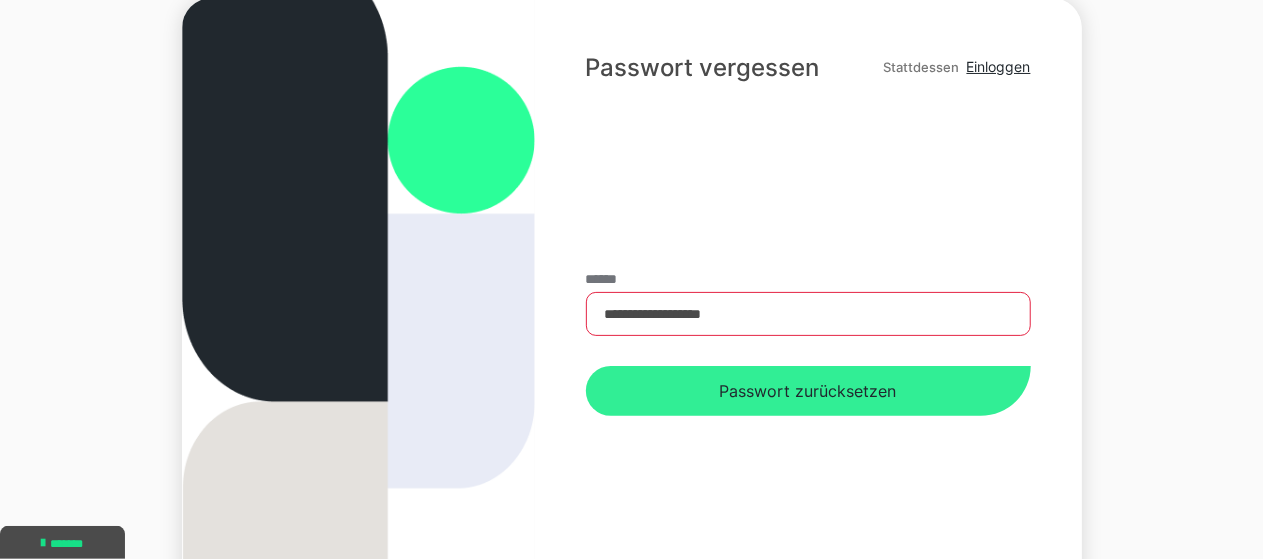 click on "Passwort zurücksetzen" at bounding box center (808, 391) 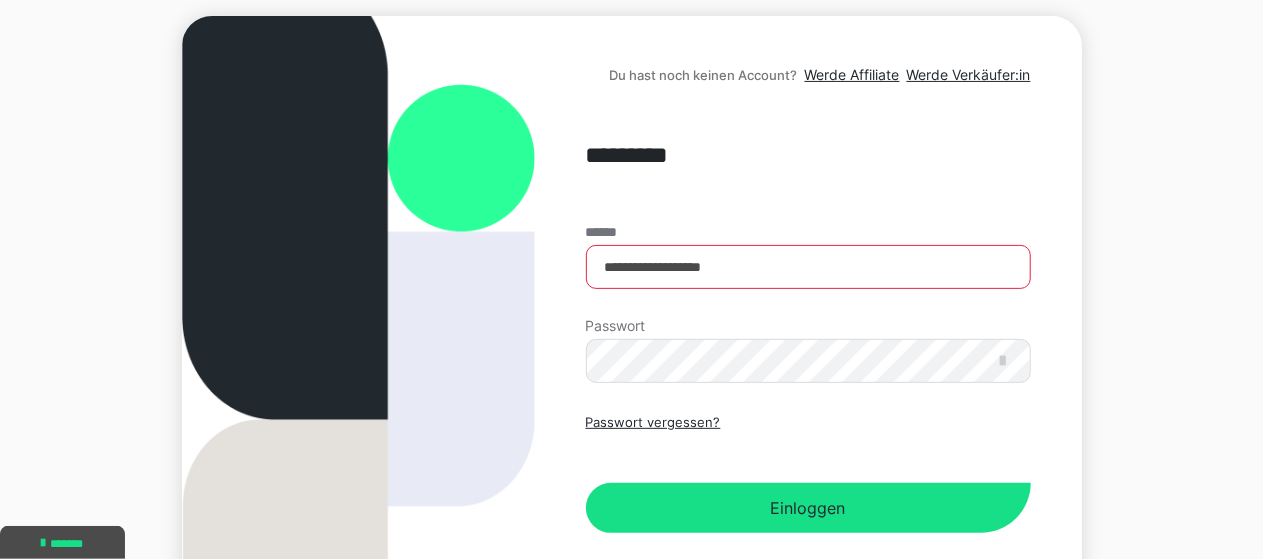 scroll, scrollTop: 211, scrollLeft: 0, axis: vertical 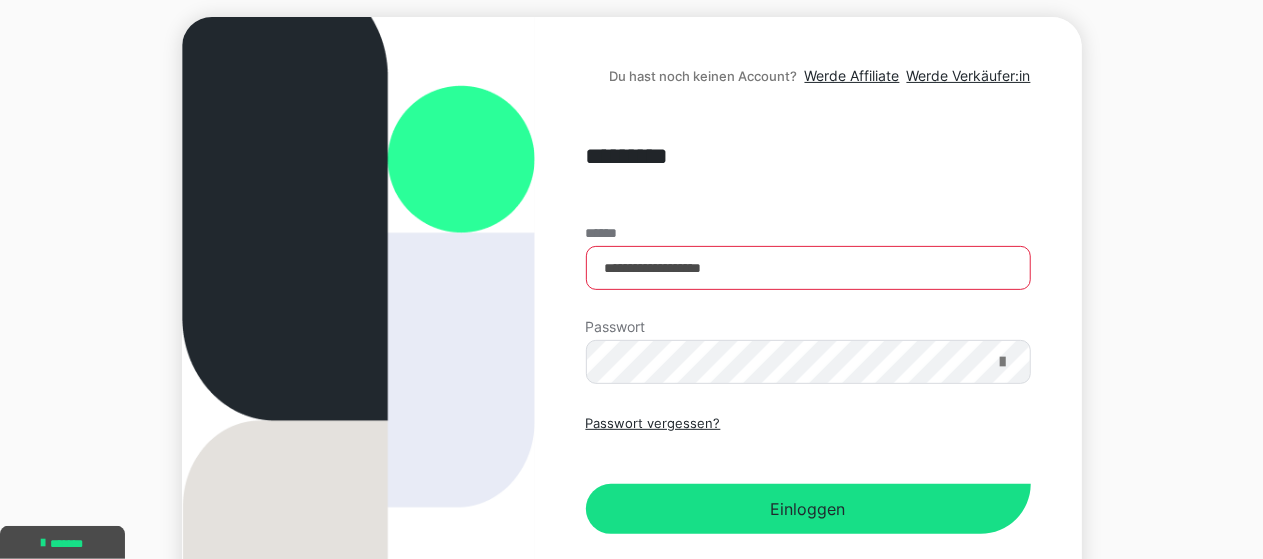 click at bounding box center (1003, 362) 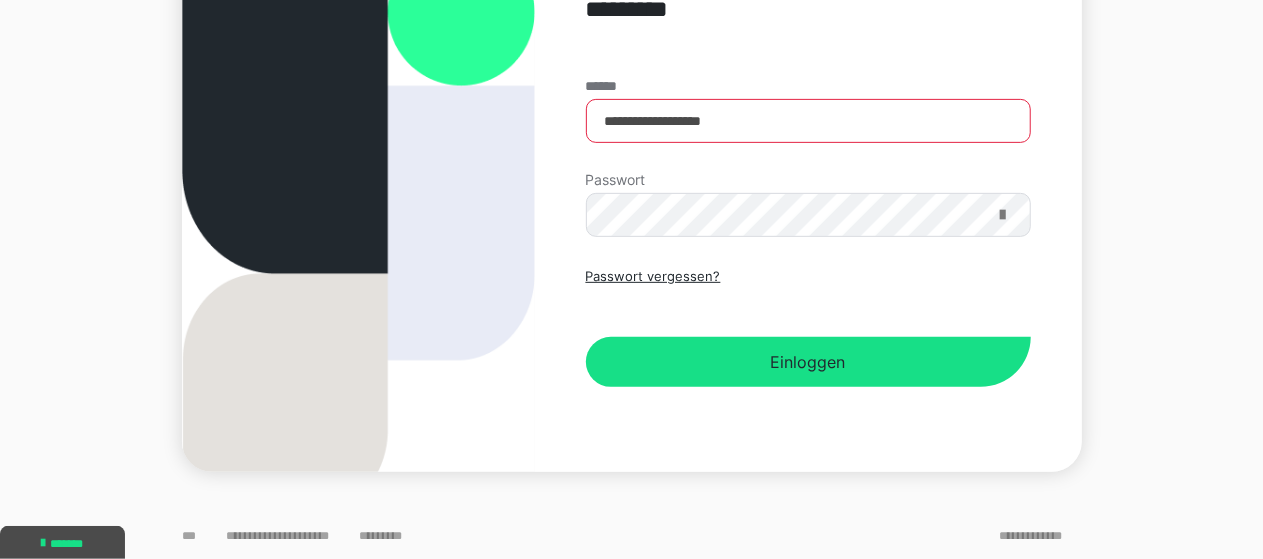 scroll, scrollTop: 356, scrollLeft: 0, axis: vertical 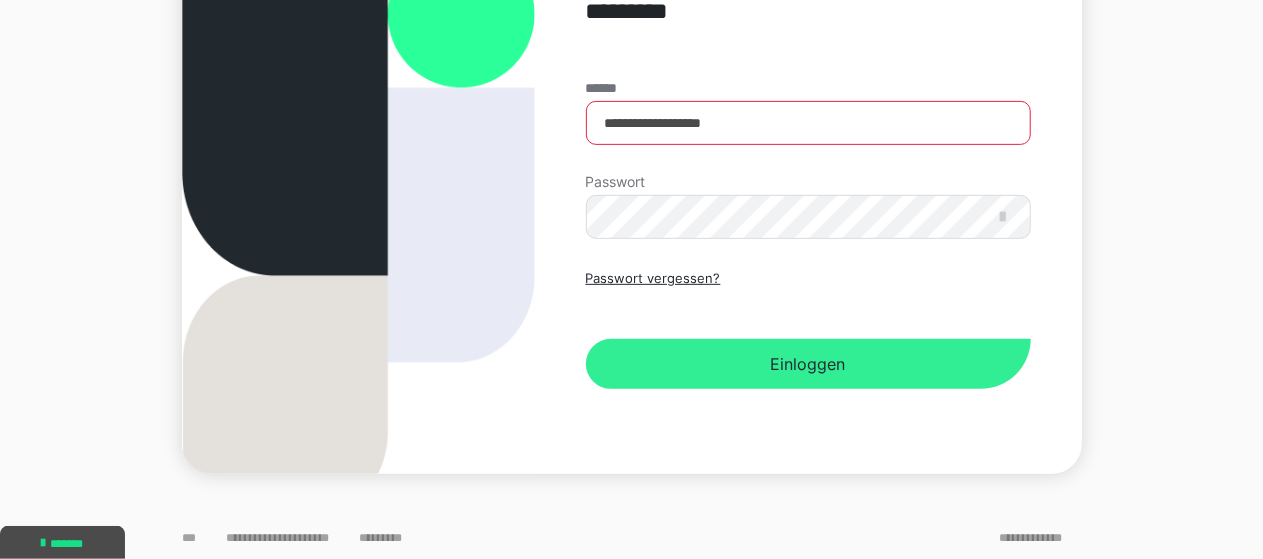 click on "Einloggen" at bounding box center [808, 364] 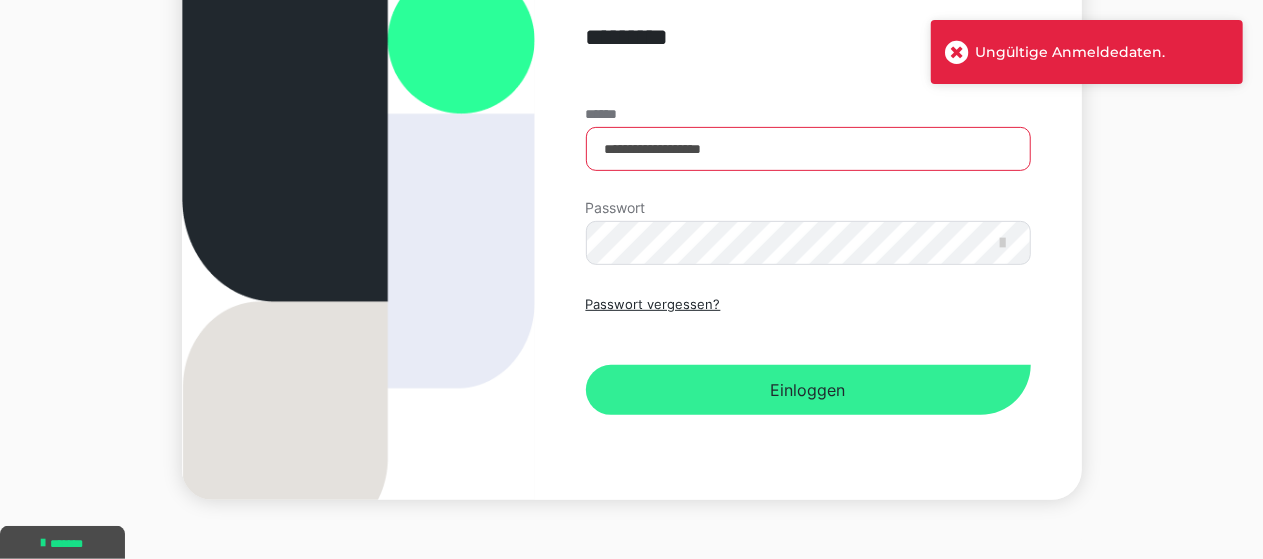 scroll, scrollTop: 320, scrollLeft: 0, axis: vertical 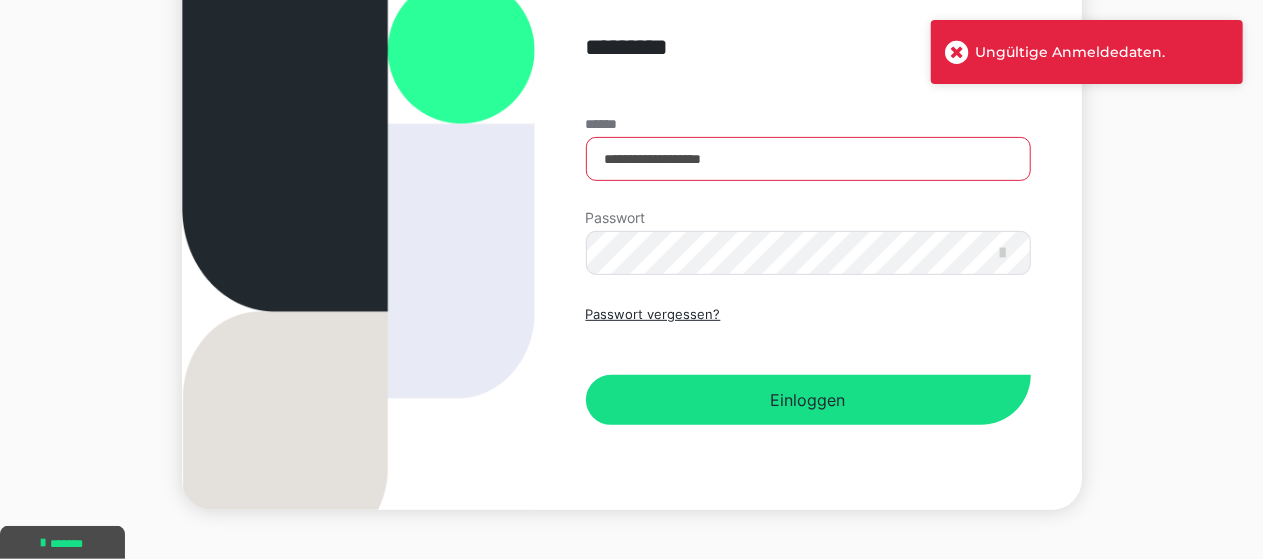 click at bounding box center [957, 52] 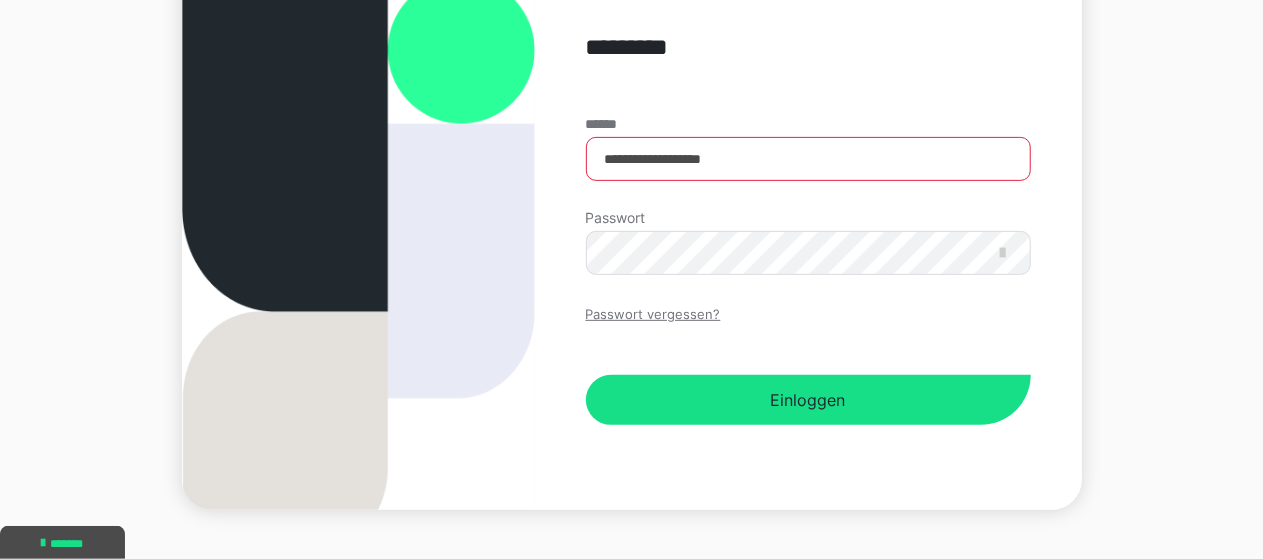 click on "Passwort vergessen?" at bounding box center (653, 315) 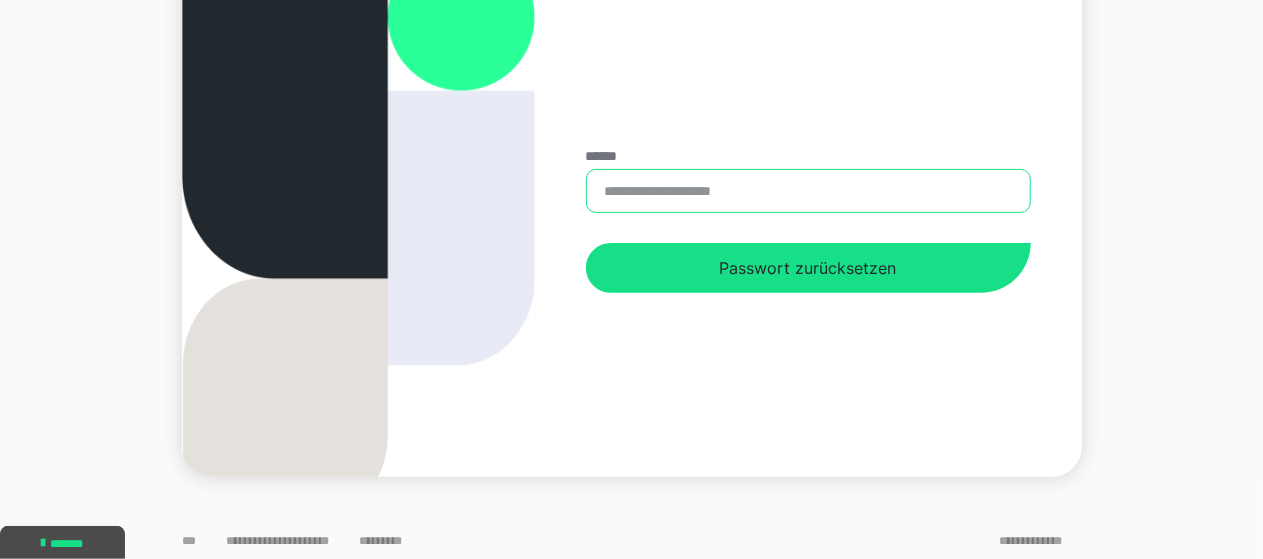 type on "**********" 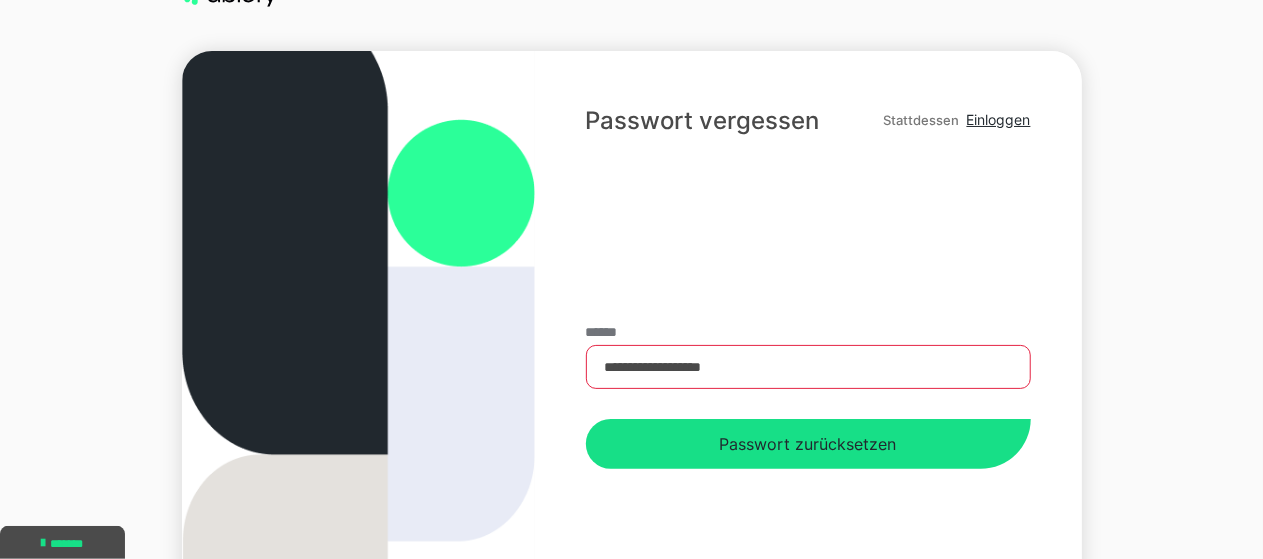 scroll, scrollTop: 0, scrollLeft: 0, axis: both 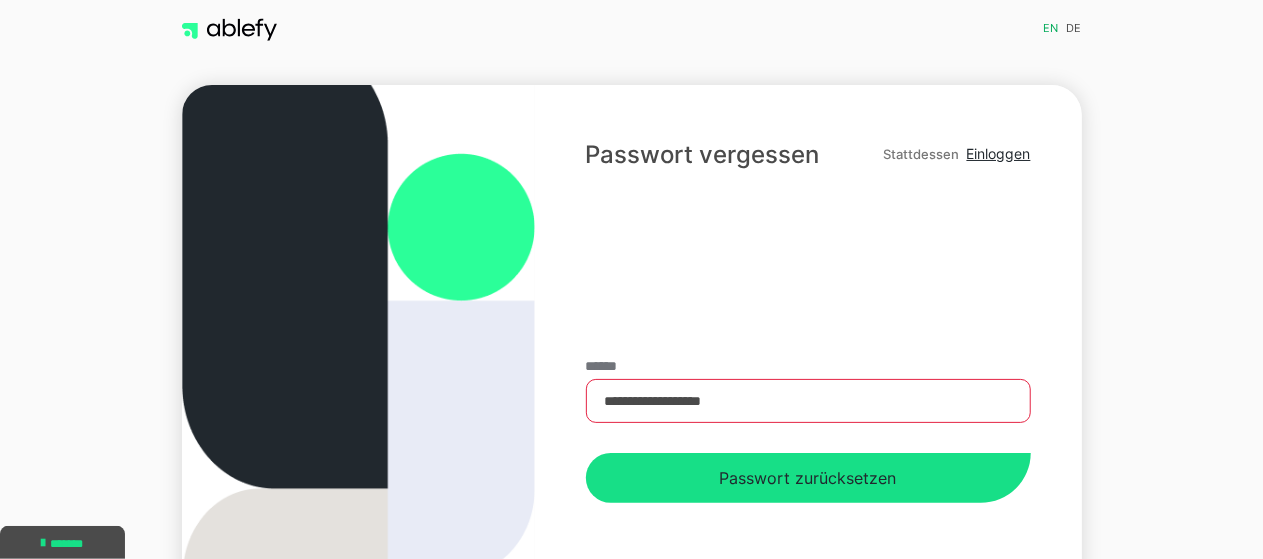 click on "Stattdessen" at bounding box center (922, 154) 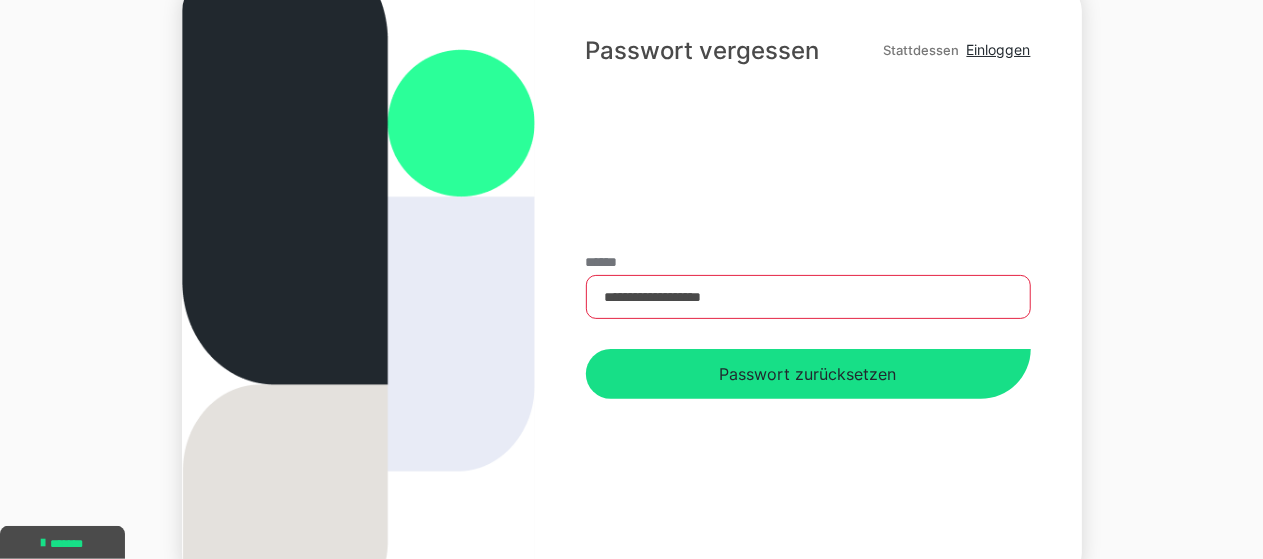 scroll, scrollTop: 104, scrollLeft: 0, axis: vertical 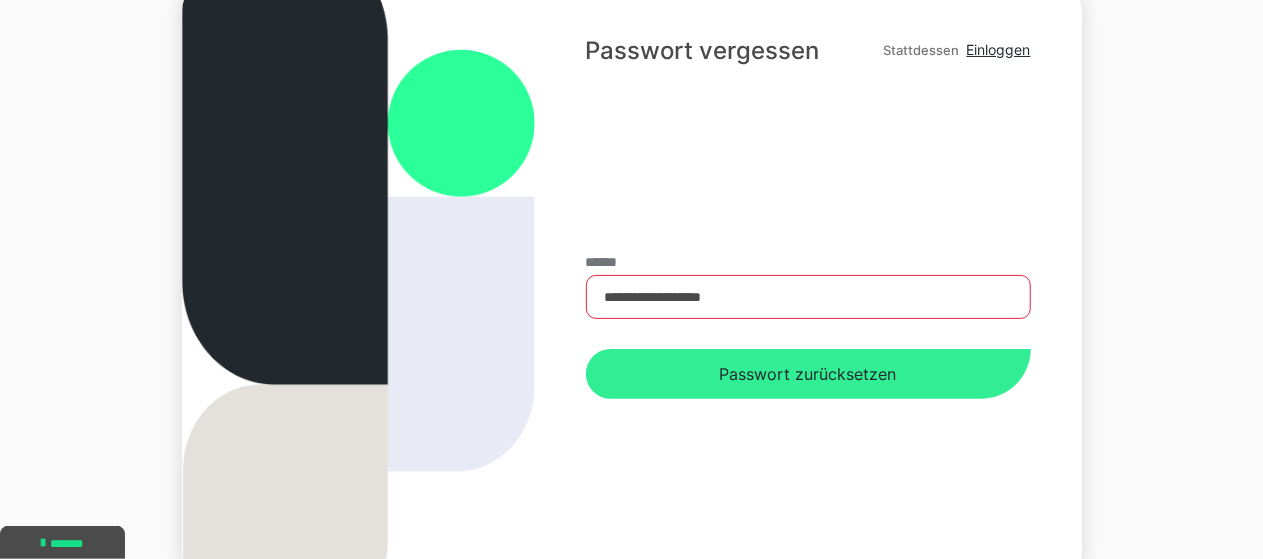 click on "Passwort zurücksetzen" at bounding box center [808, 374] 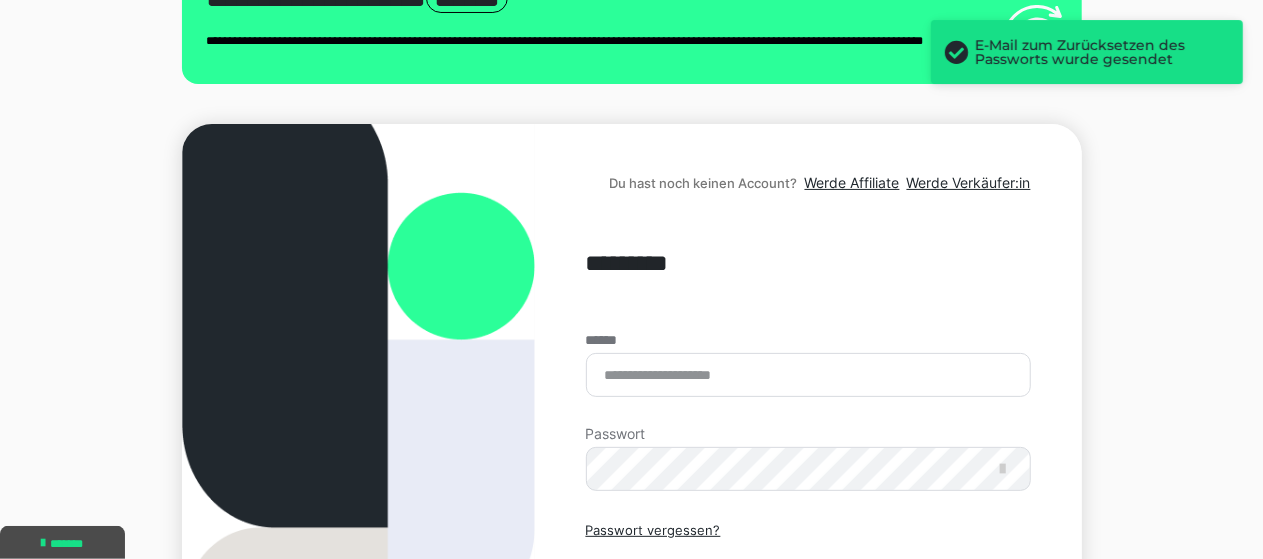 scroll, scrollTop: 0, scrollLeft: 0, axis: both 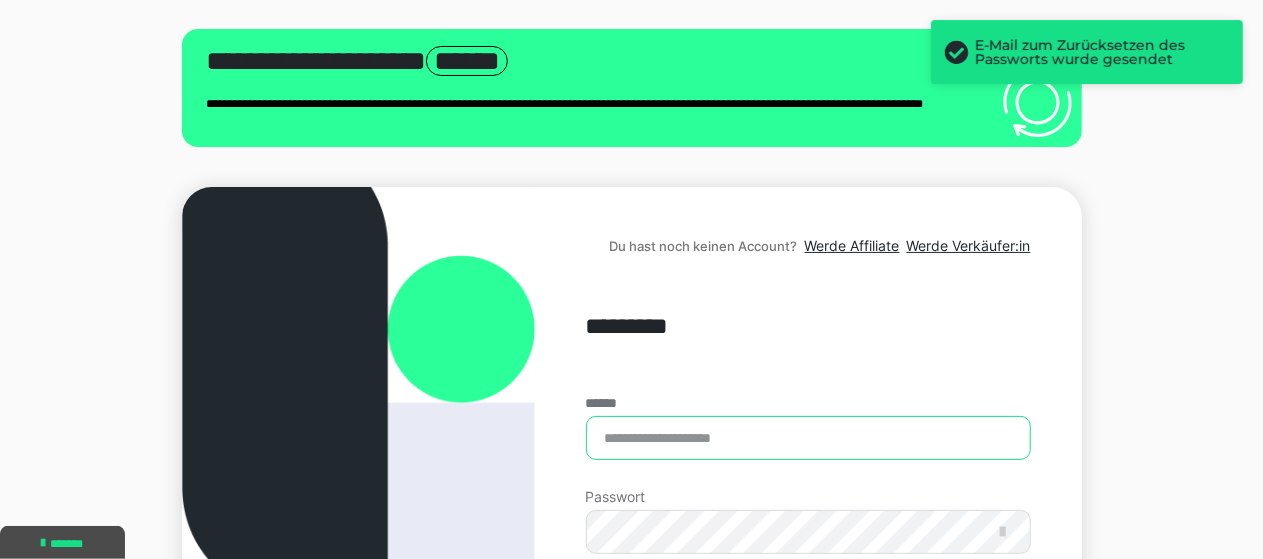 type on "**********" 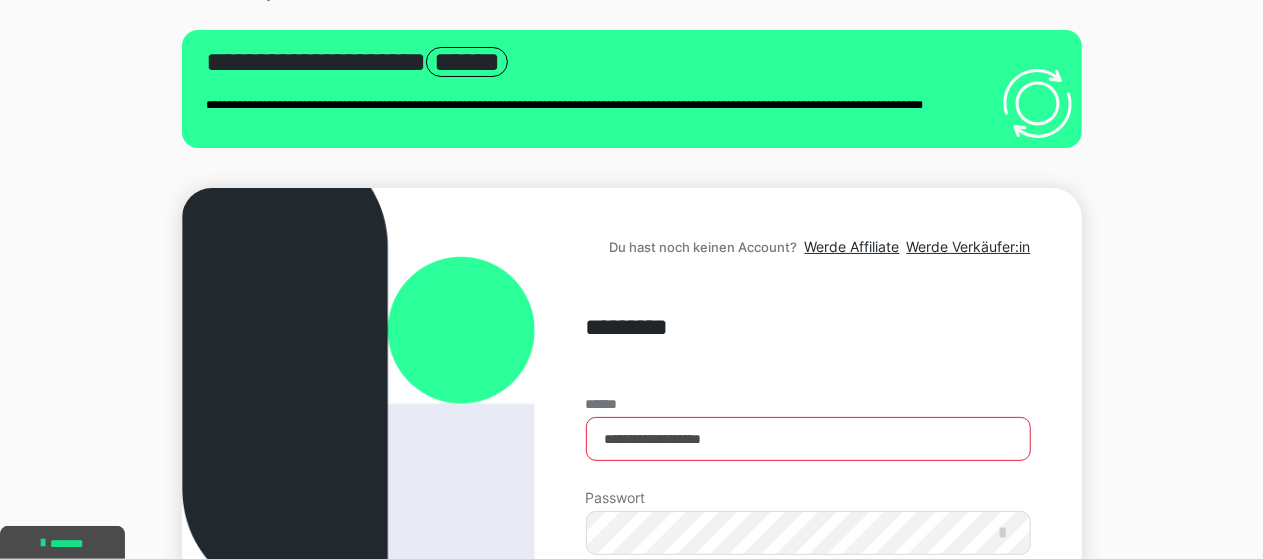 scroll, scrollTop: 0, scrollLeft: 0, axis: both 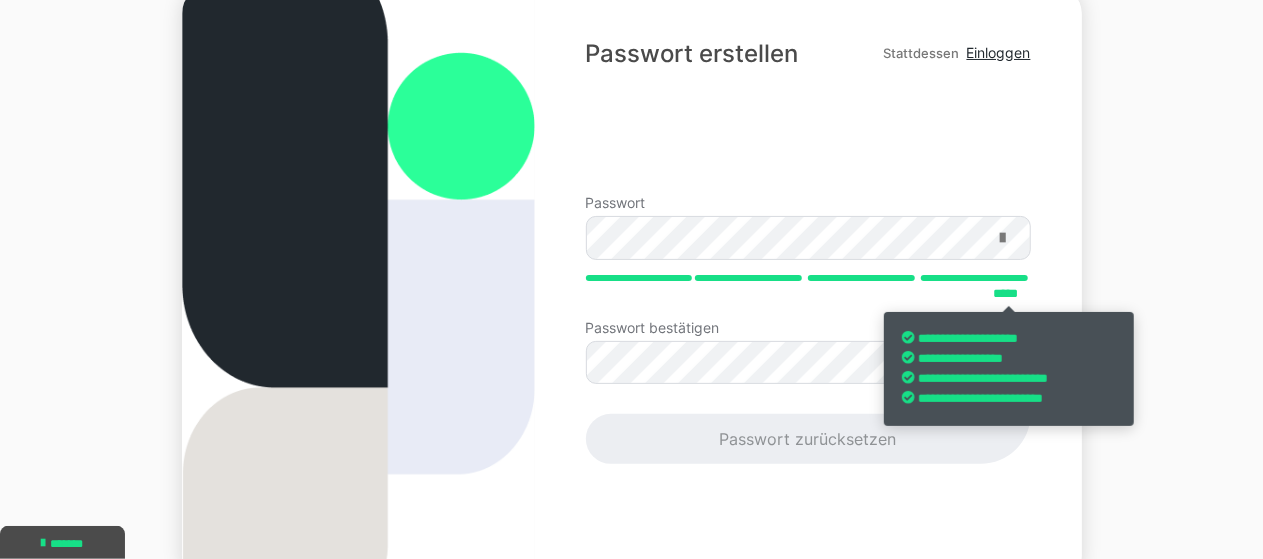 click at bounding box center [1003, 238] 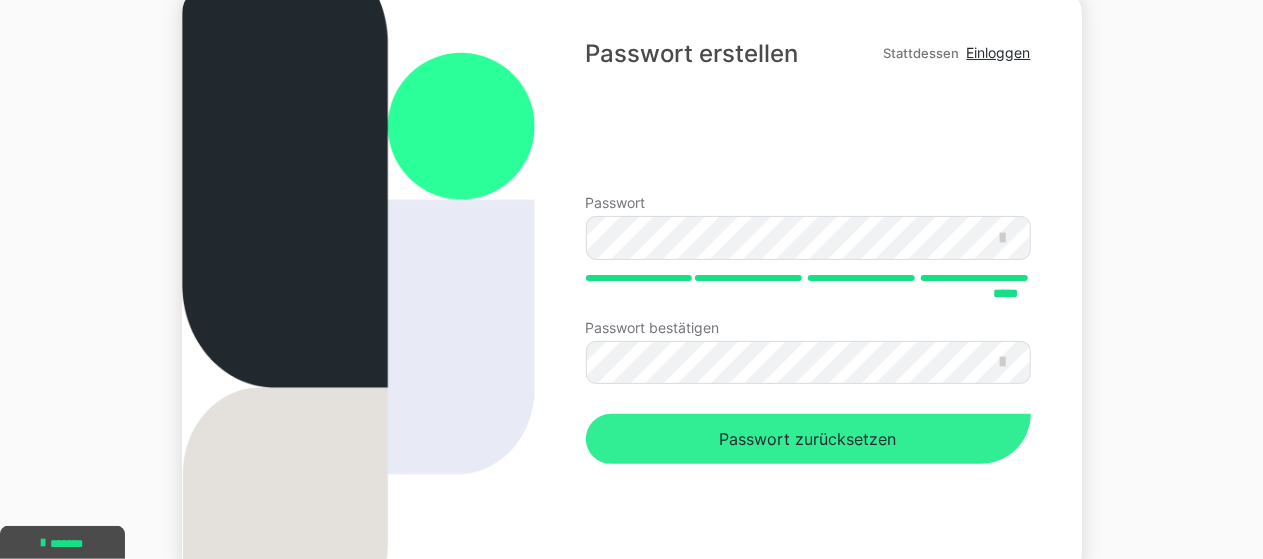 click on "Passwort zurücksetzen" at bounding box center (808, 439) 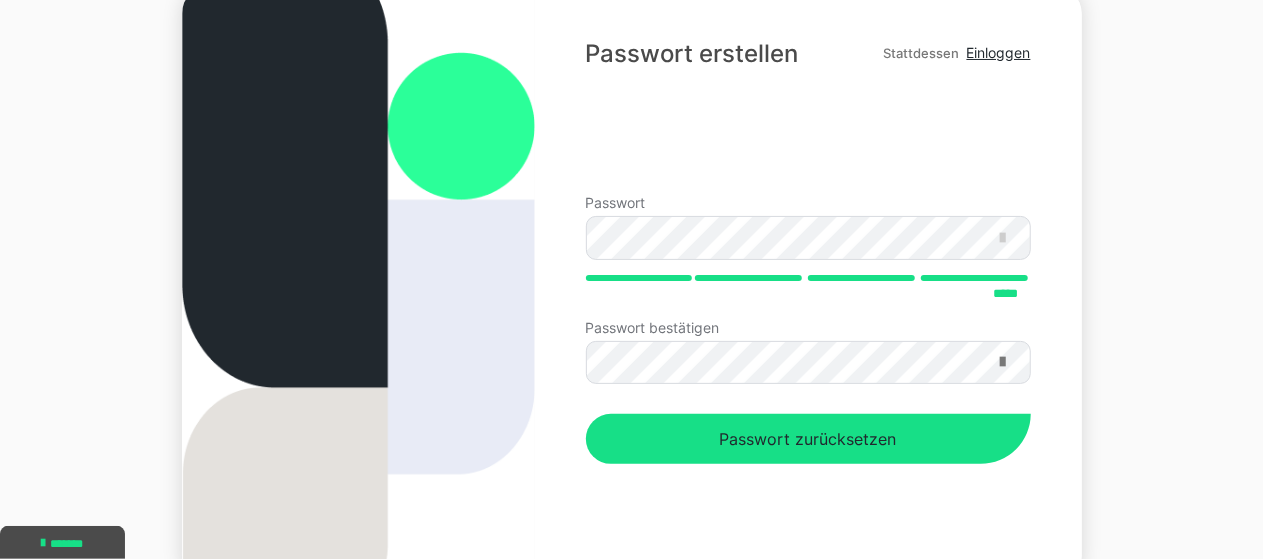 click at bounding box center [1003, 362] 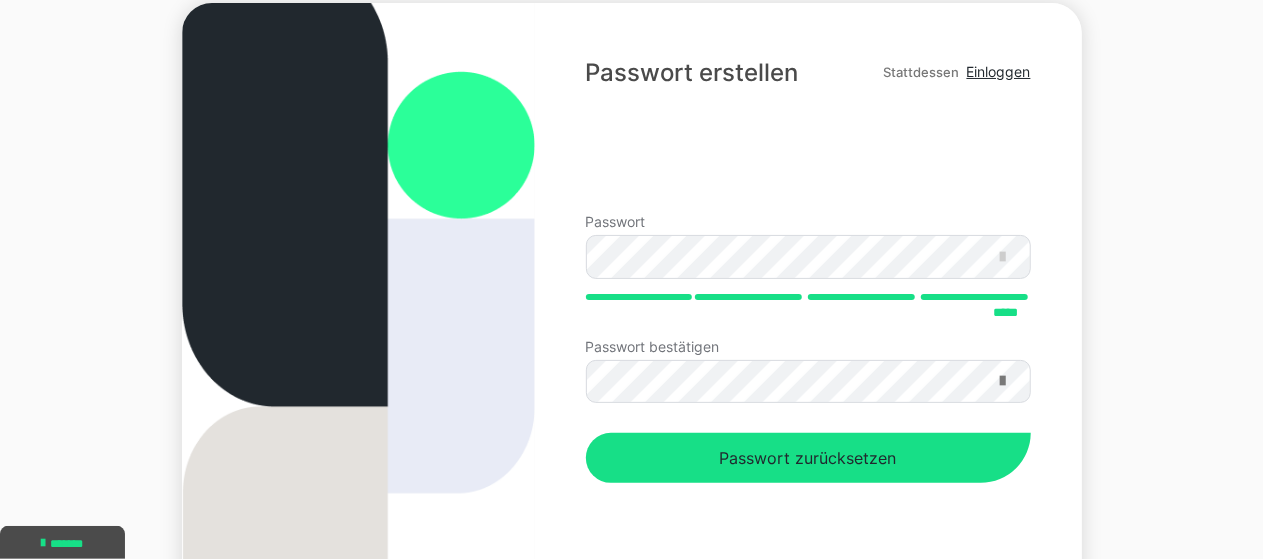 scroll, scrollTop: 81, scrollLeft: 0, axis: vertical 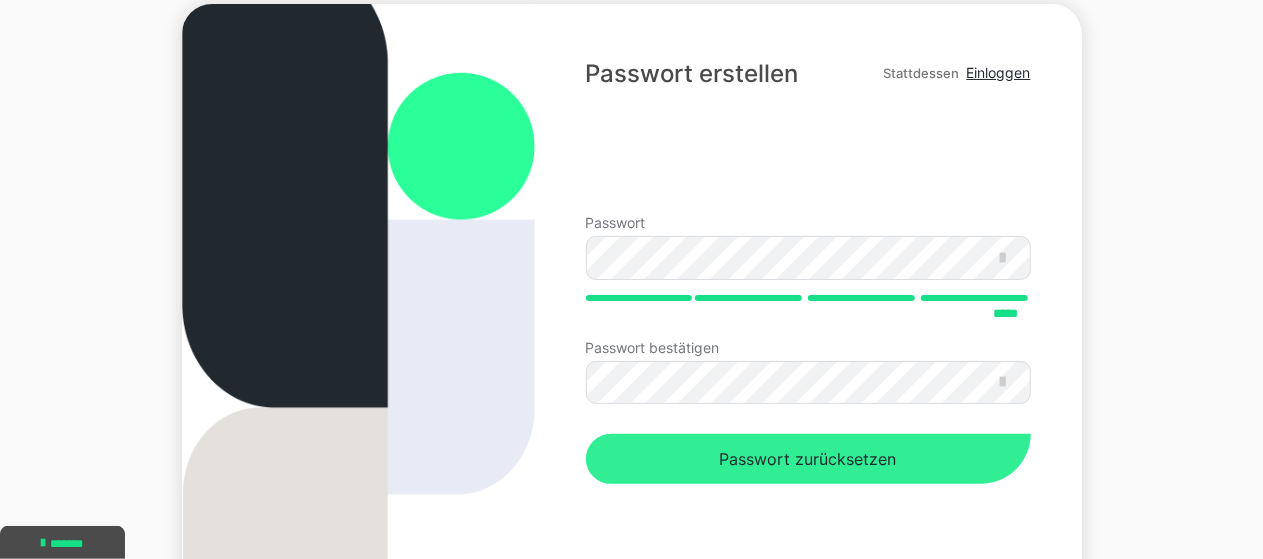 click on "Passwort zurücksetzen" at bounding box center [808, 459] 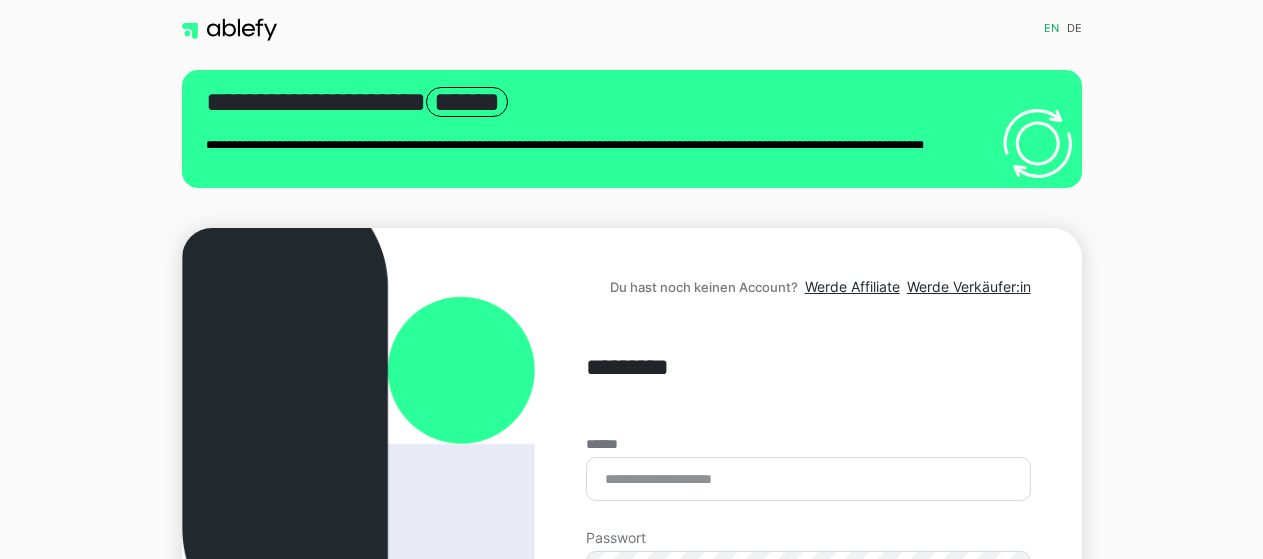 scroll, scrollTop: 0, scrollLeft: 0, axis: both 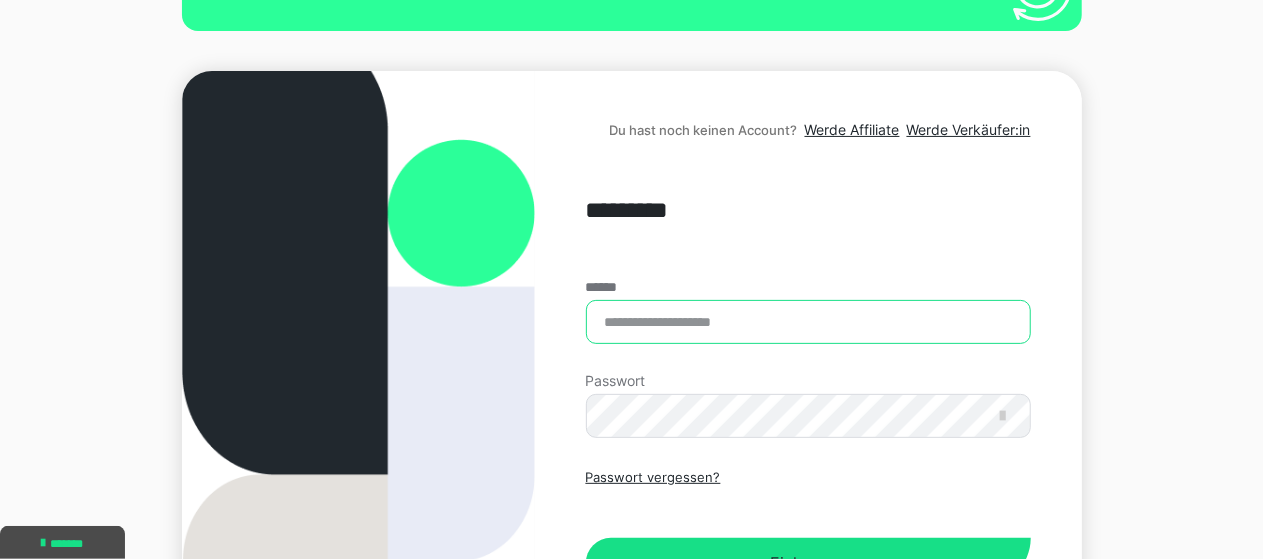 type on "**********" 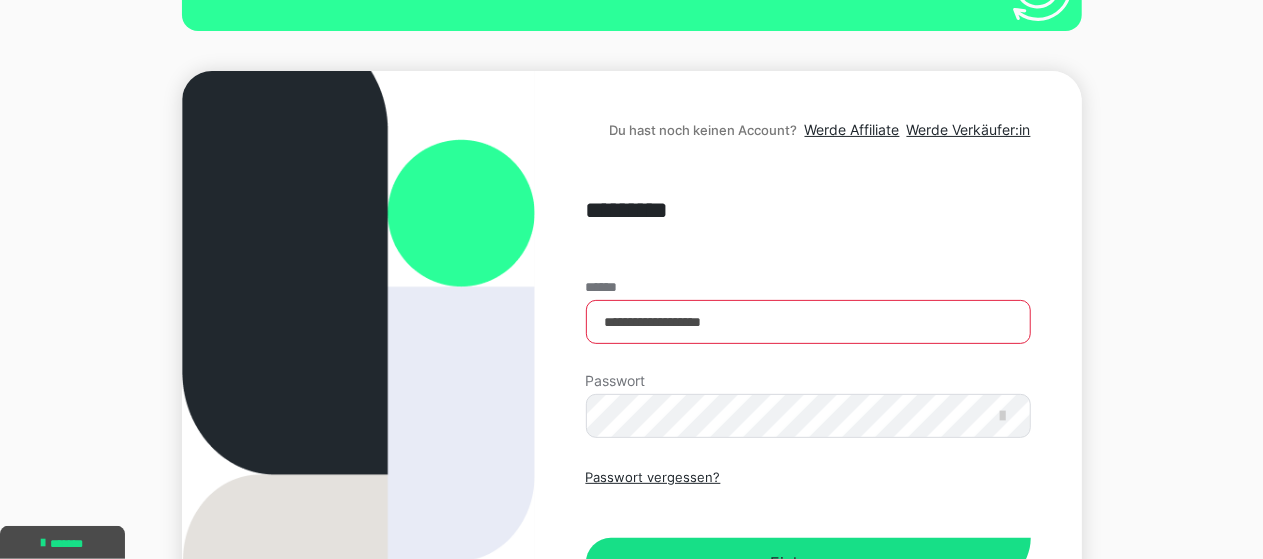 click on "**********" at bounding box center (631, 372) 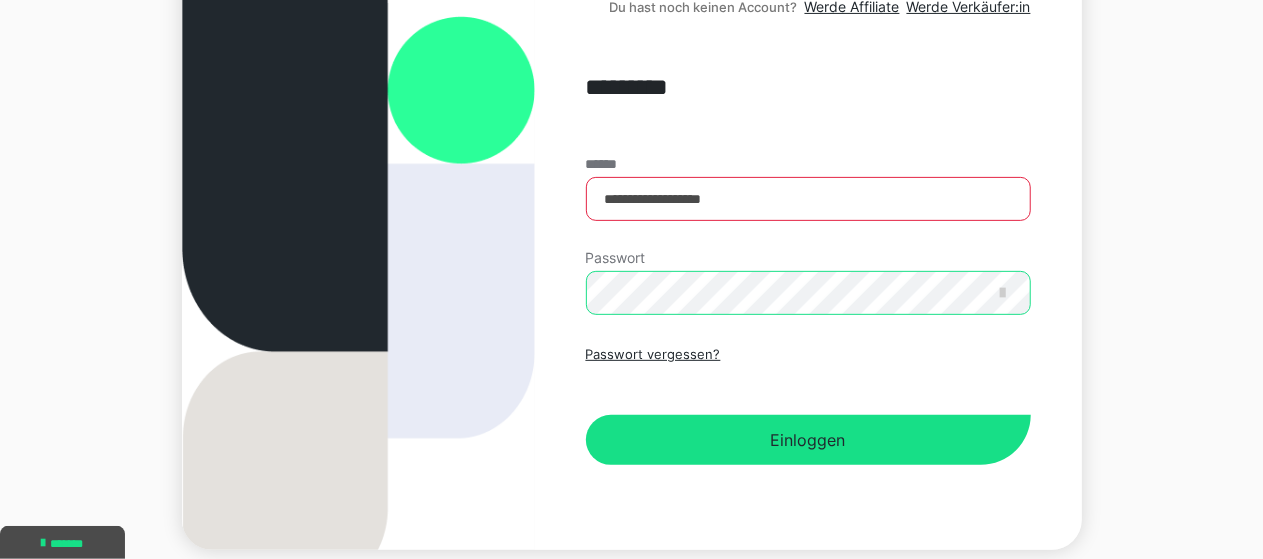 scroll, scrollTop: 281, scrollLeft: 0, axis: vertical 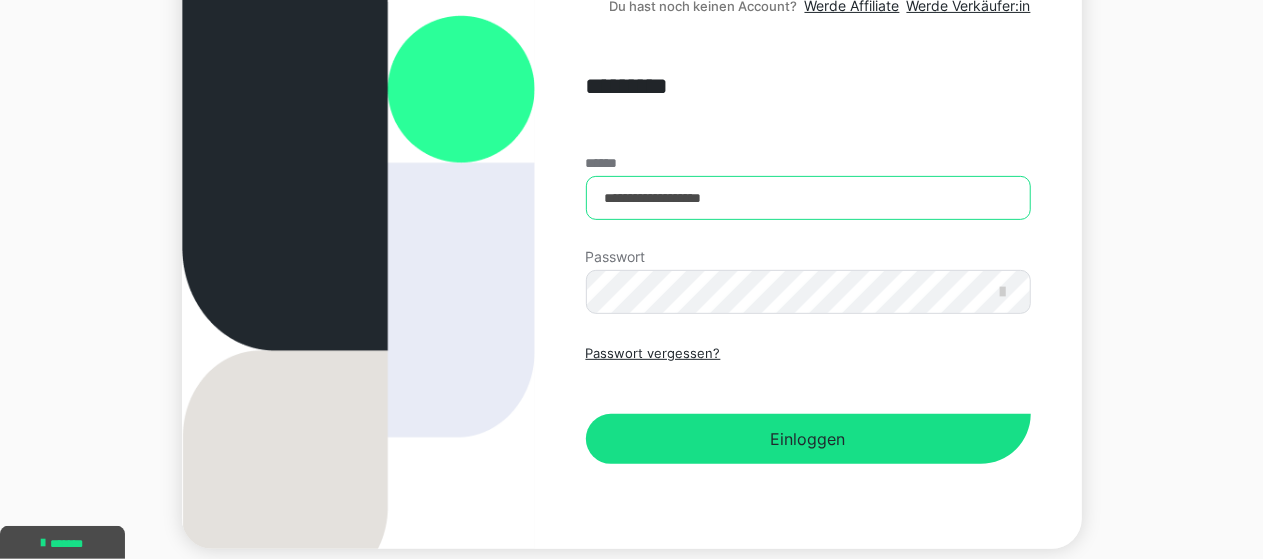 click on "**********" at bounding box center (808, 198) 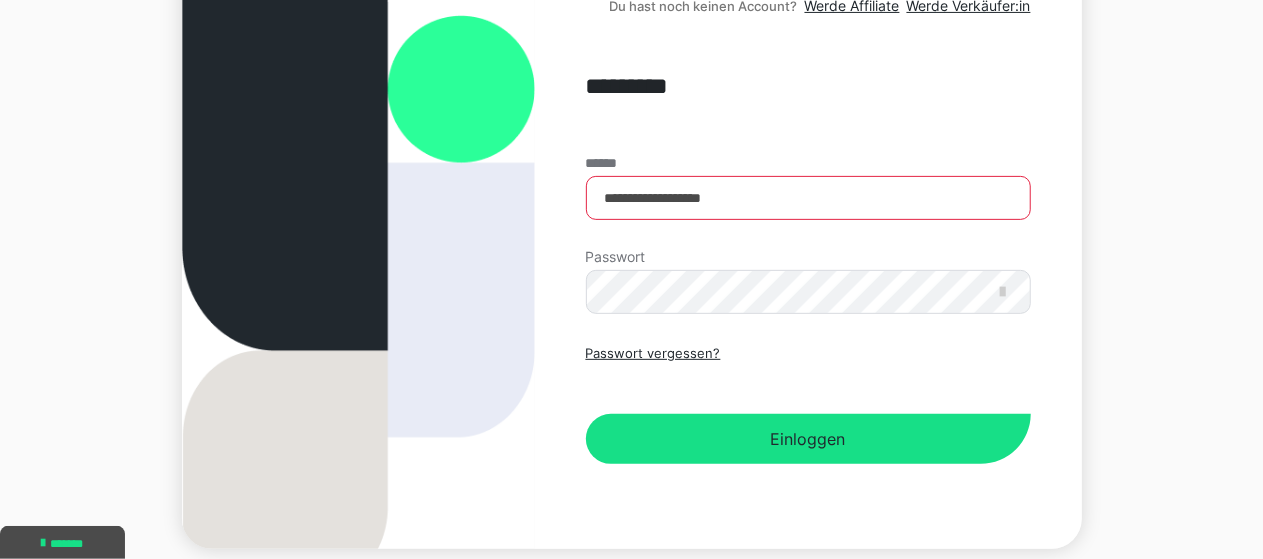 click on "**********" at bounding box center (631, 248) 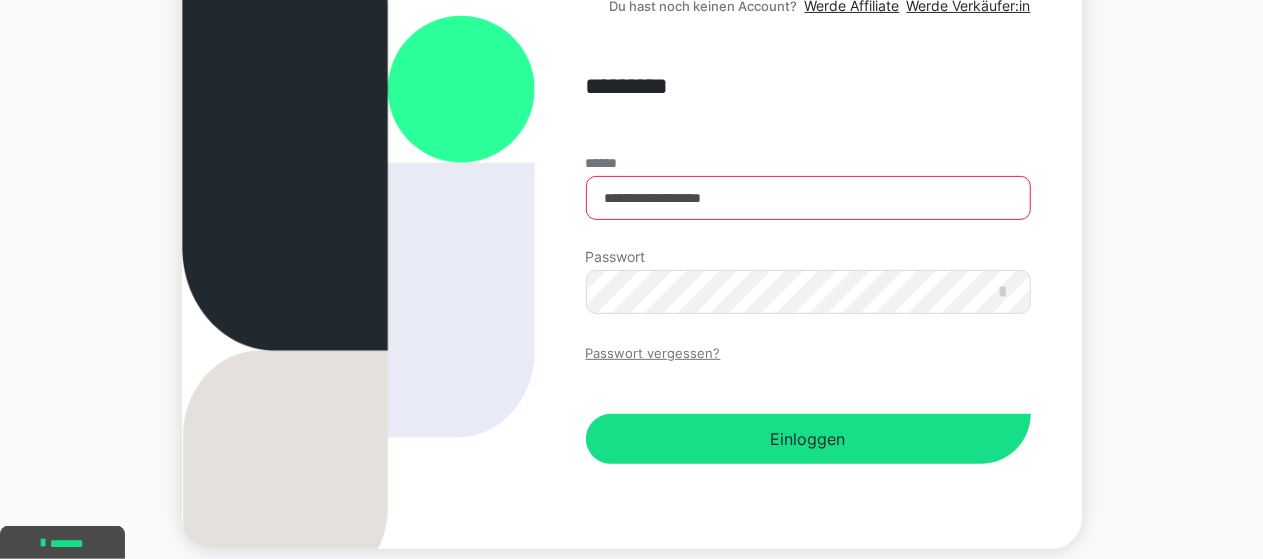 click on "Passwort vergessen?" at bounding box center [653, 354] 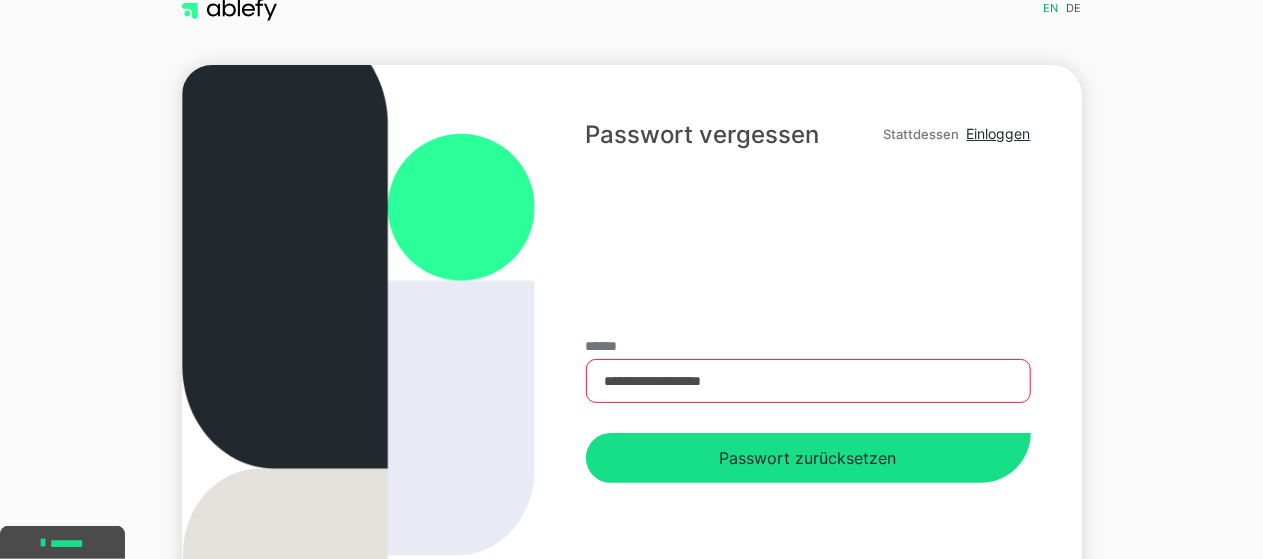 scroll, scrollTop: 0, scrollLeft: 0, axis: both 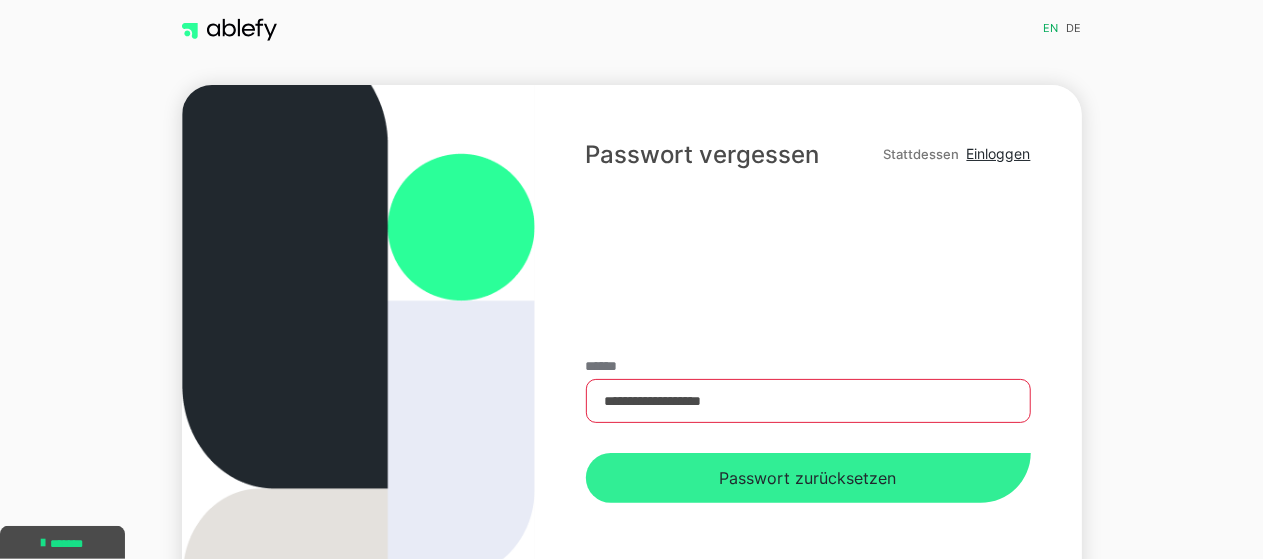 click on "Passwort zurücksetzen" at bounding box center [808, 478] 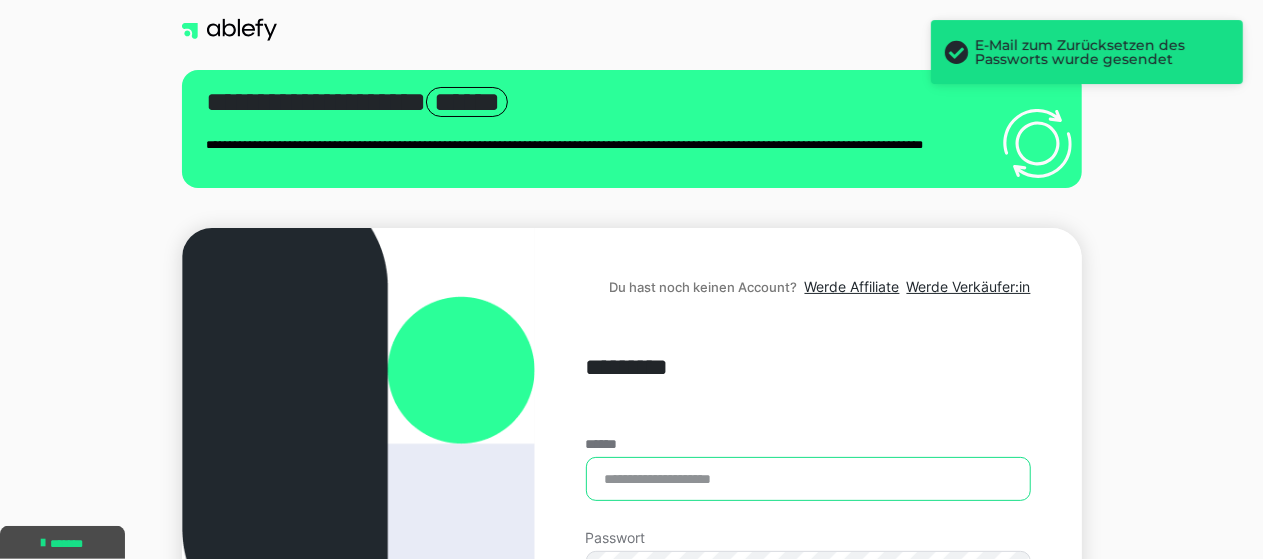 type on "**********" 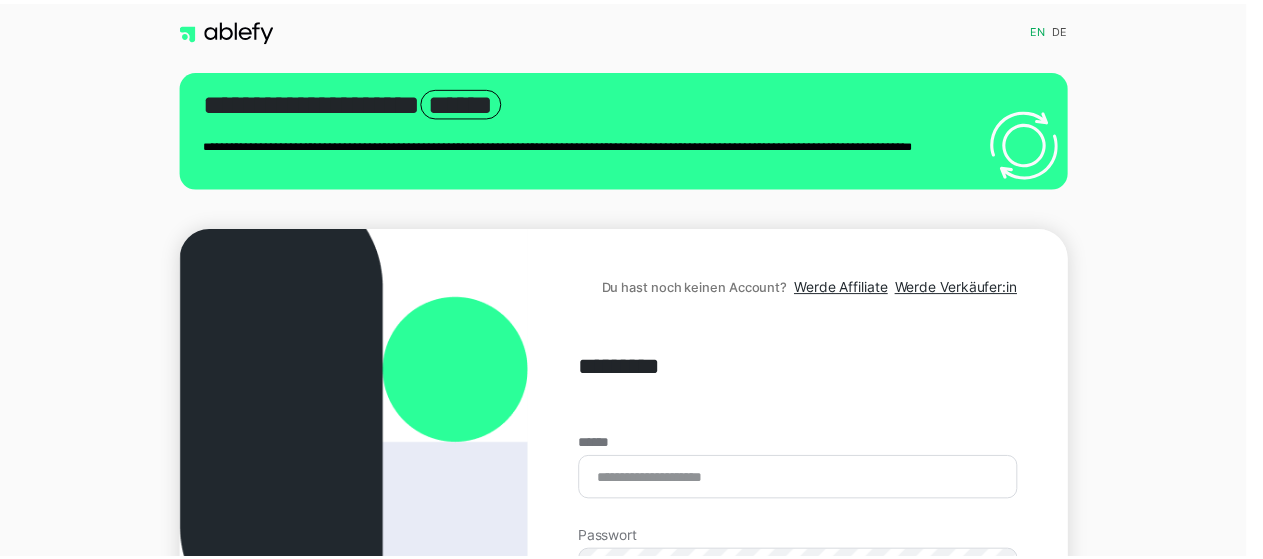 scroll, scrollTop: 0, scrollLeft: 0, axis: both 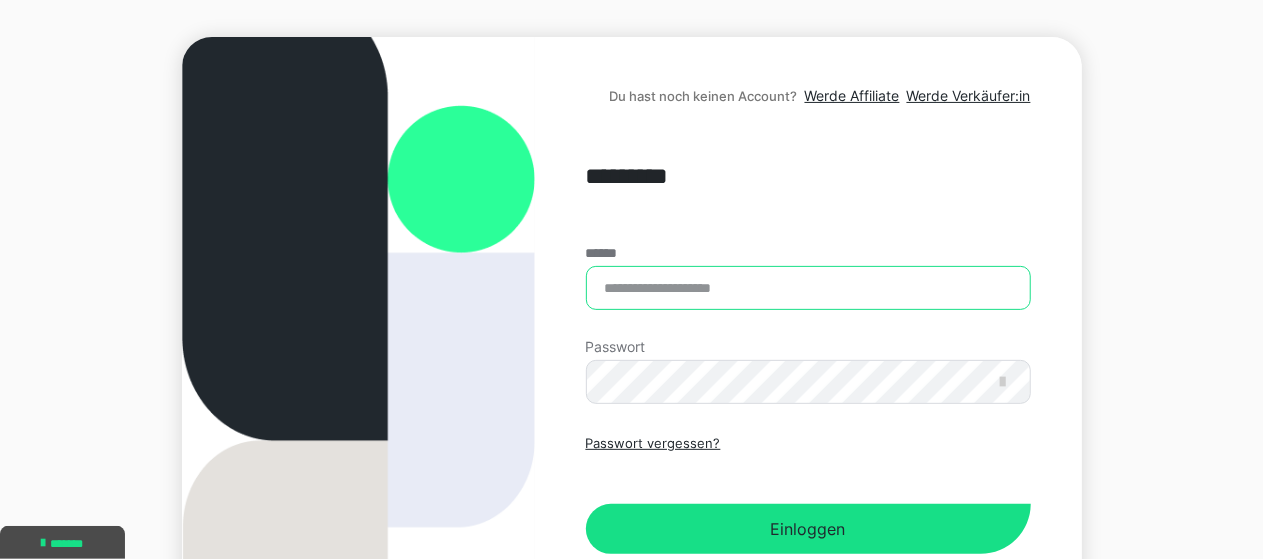 type on "**********" 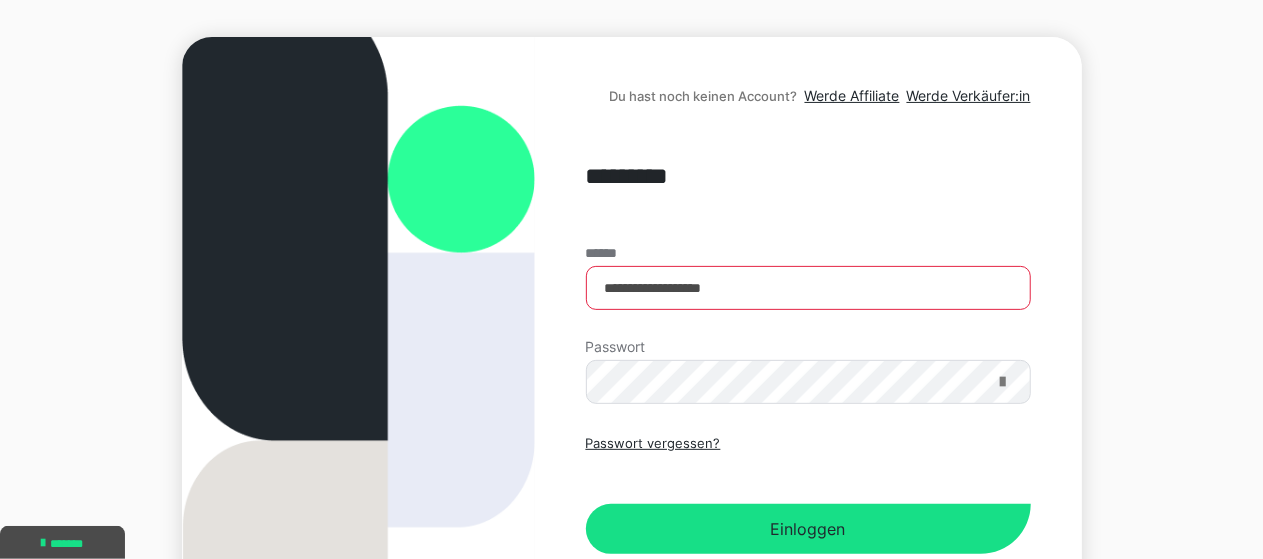click at bounding box center (1003, 382) 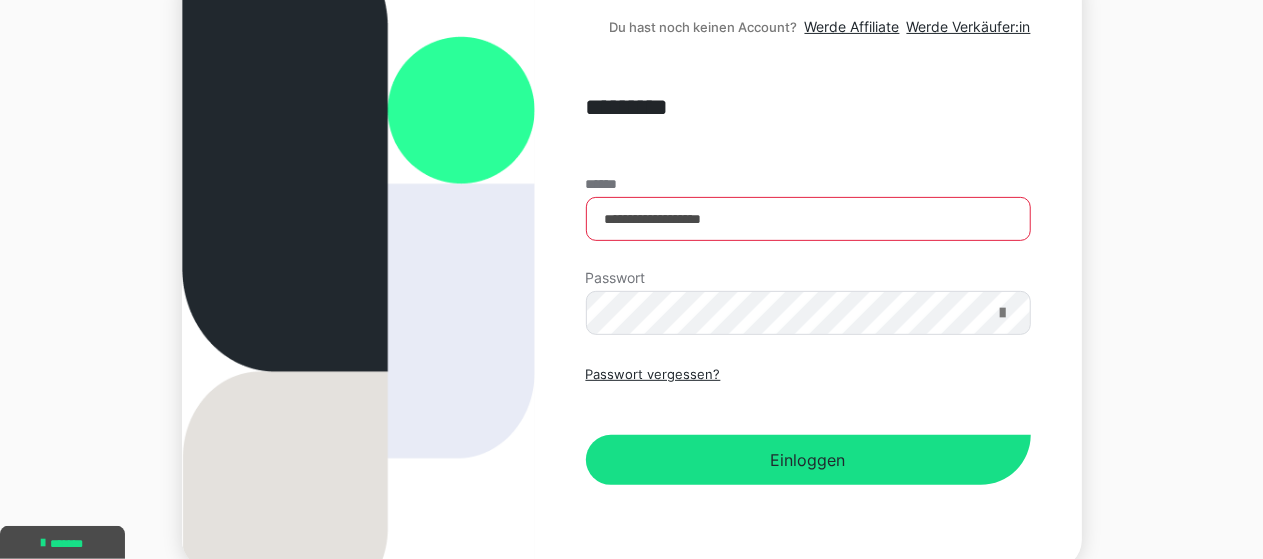 scroll, scrollTop: 262, scrollLeft: 0, axis: vertical 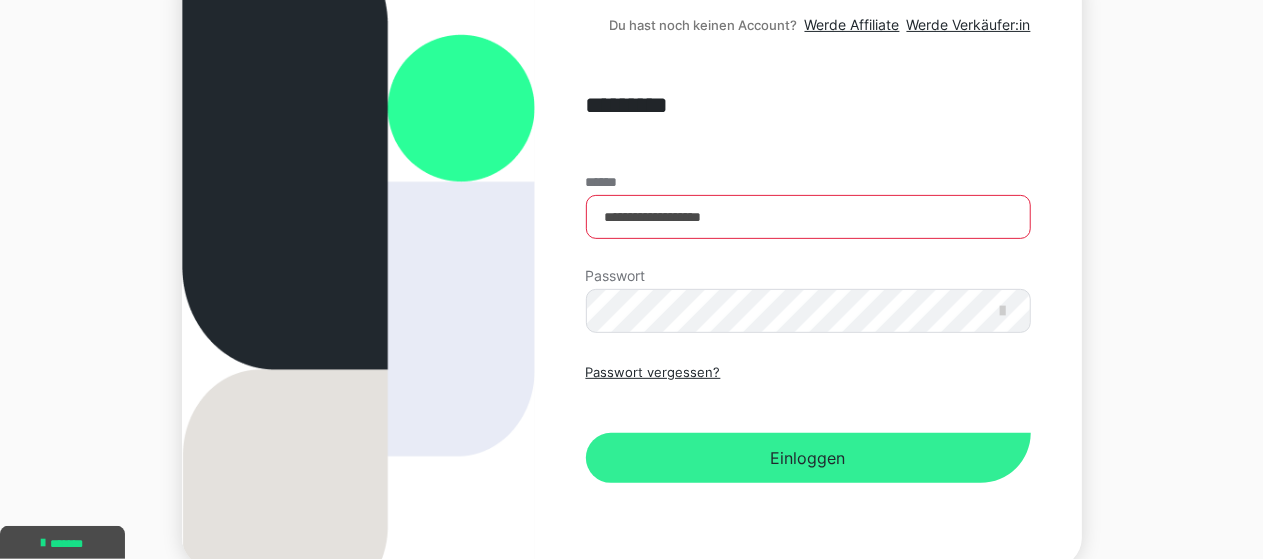 click on "Einloggen" at bounding box center (808, 458) 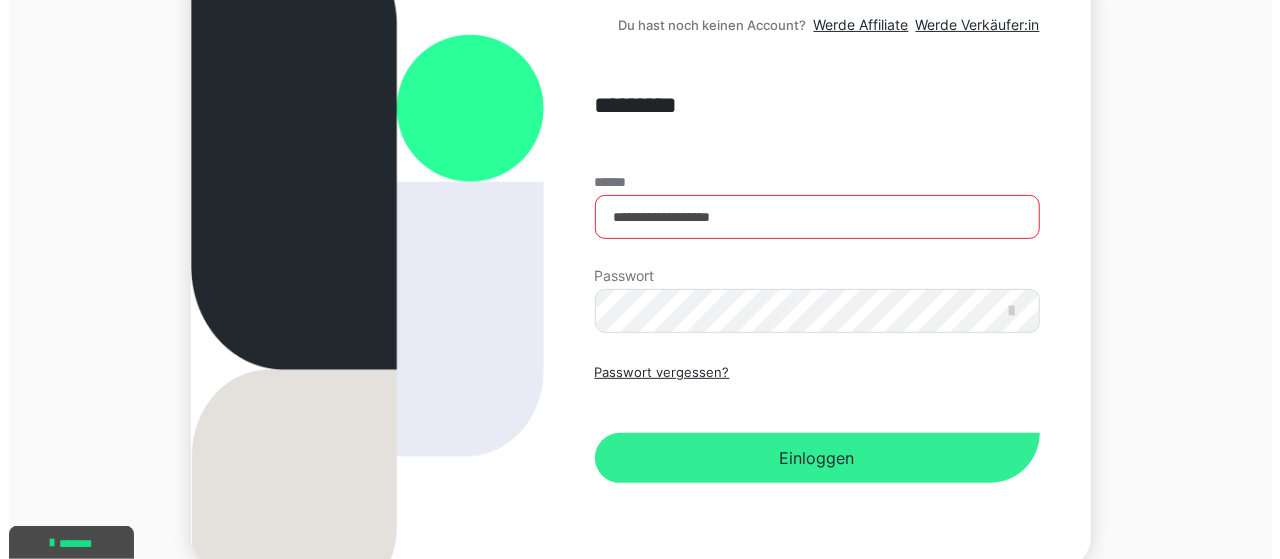 scroll, scrollTop: 0, scrollLeft: 0, axis: both 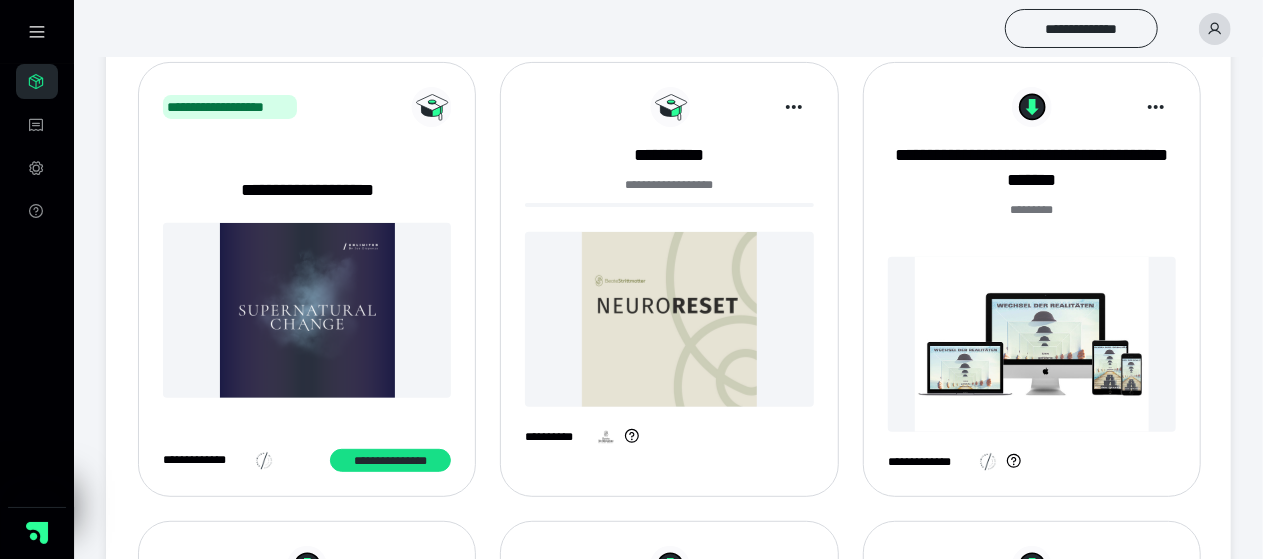 click at bounding box center [669, 319] 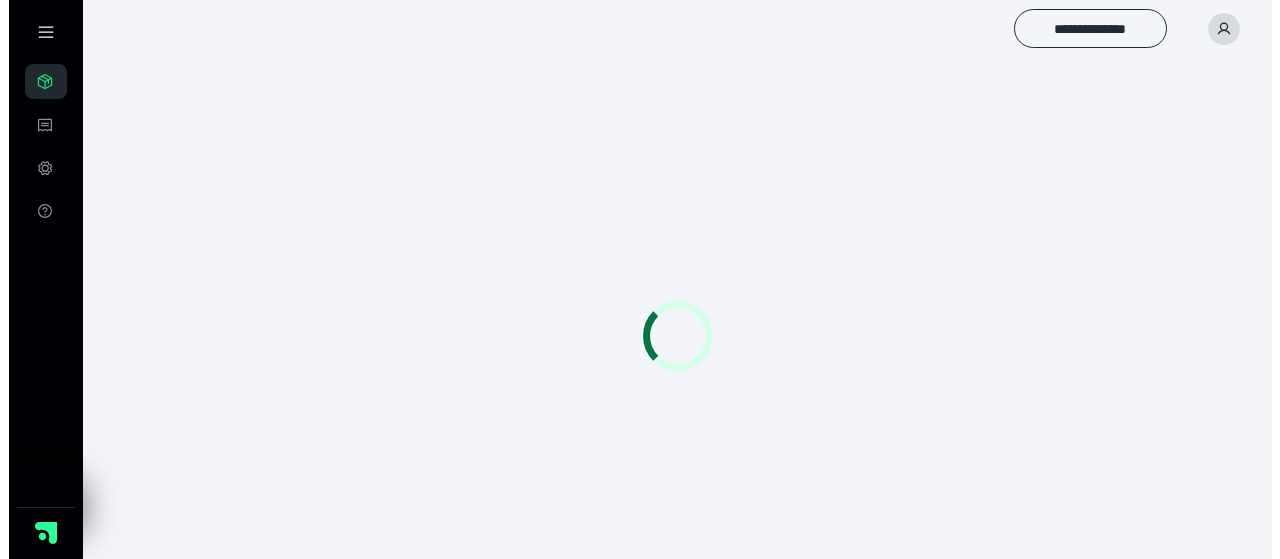 scroll, scrollTop: 0, scrollLeft: 0, axis: both 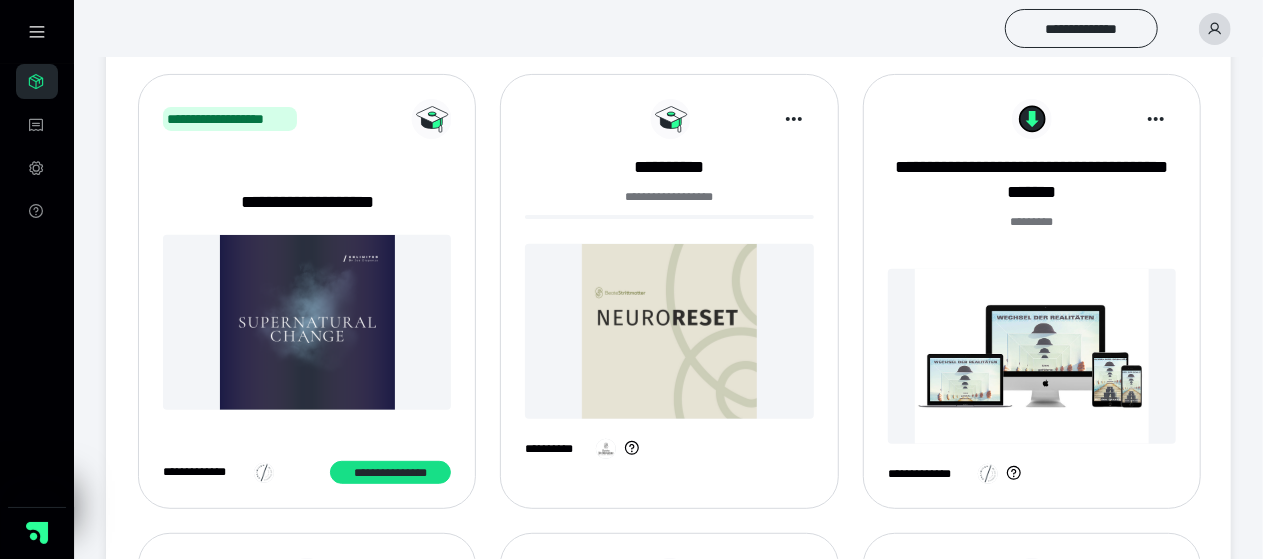 click at bounding box center (669, 331) 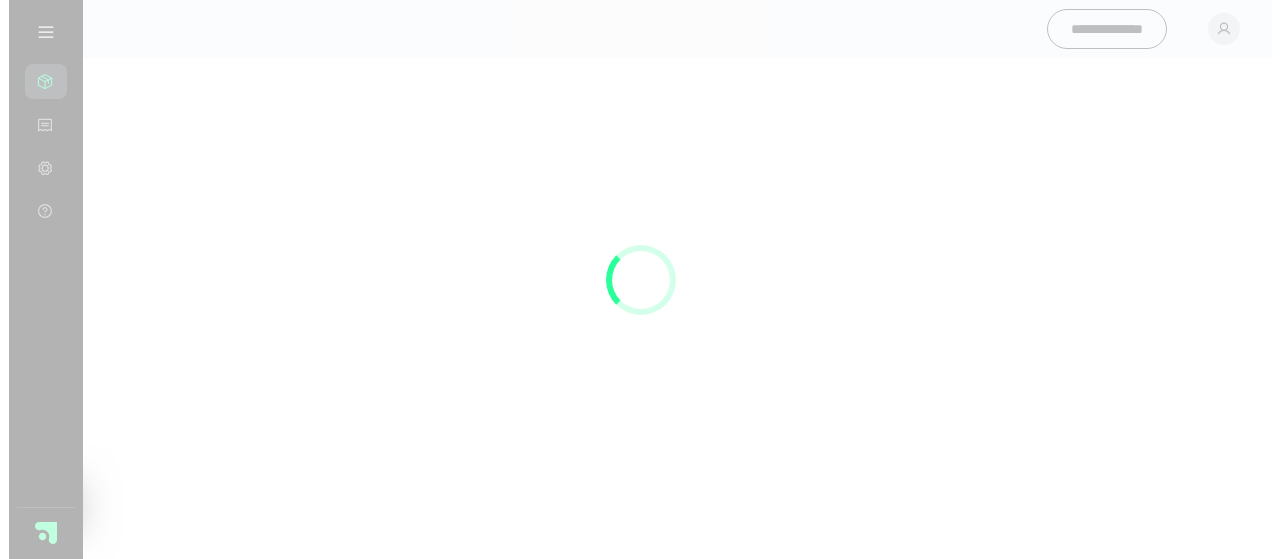 scroll, scrollTop: 0, scrollLeft: 0, axis: both 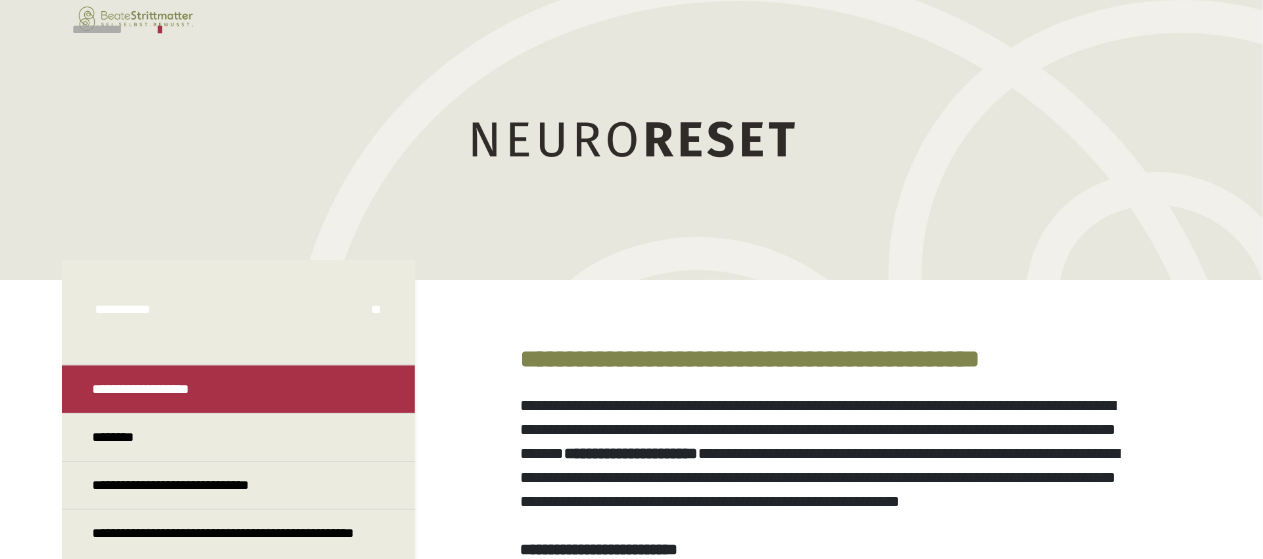 click on "**********" at bounding box center (105, 30) 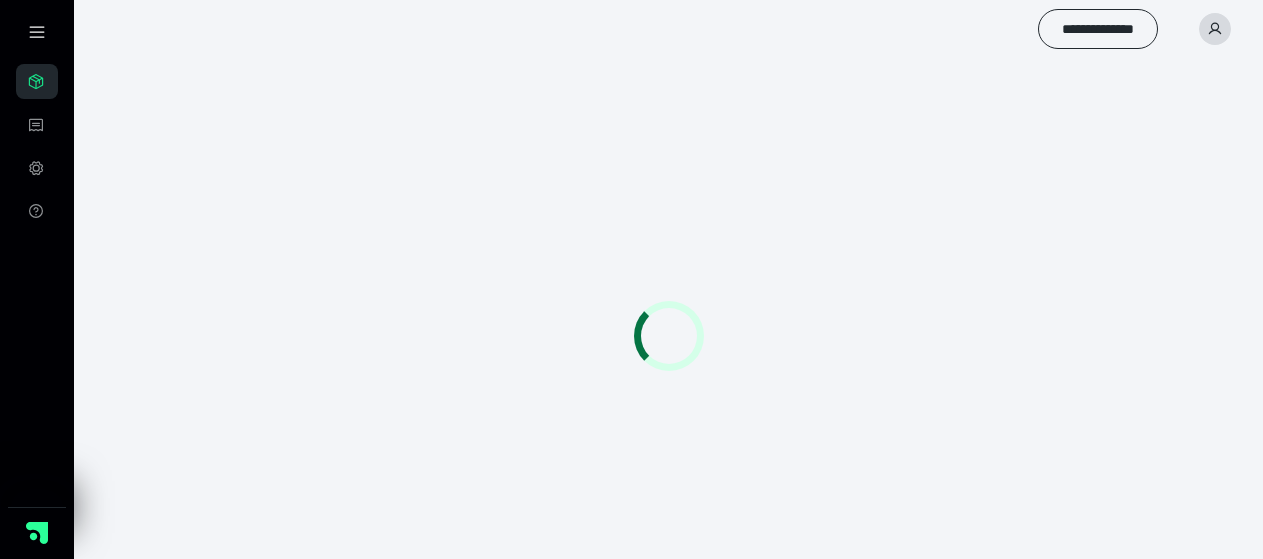scroll, scrollTop: 0, scrollLeft: 0, axis: both 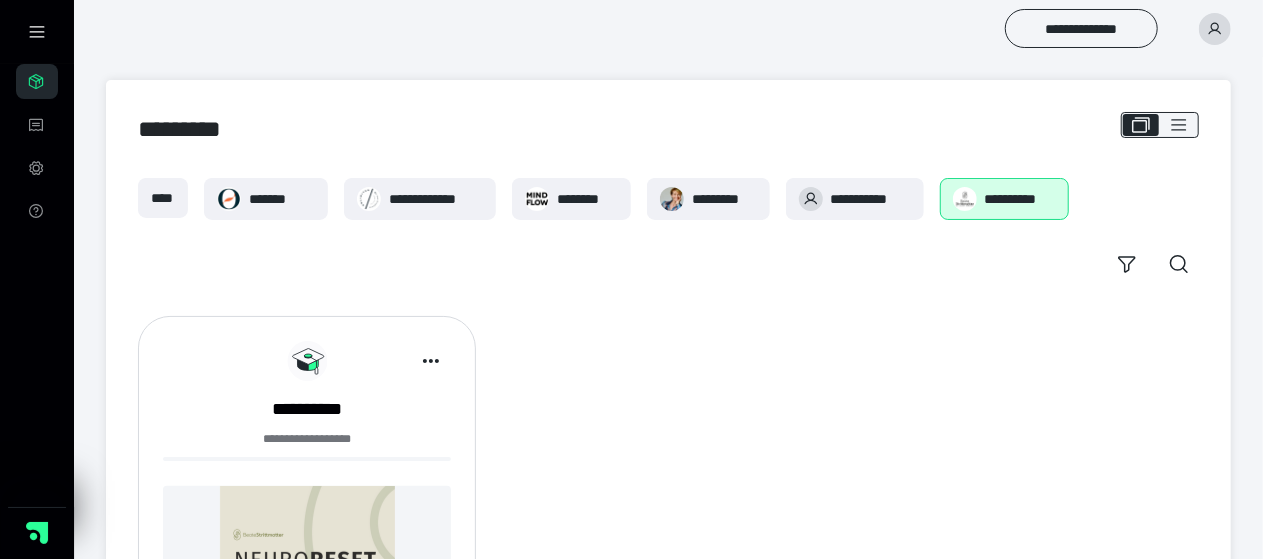 click 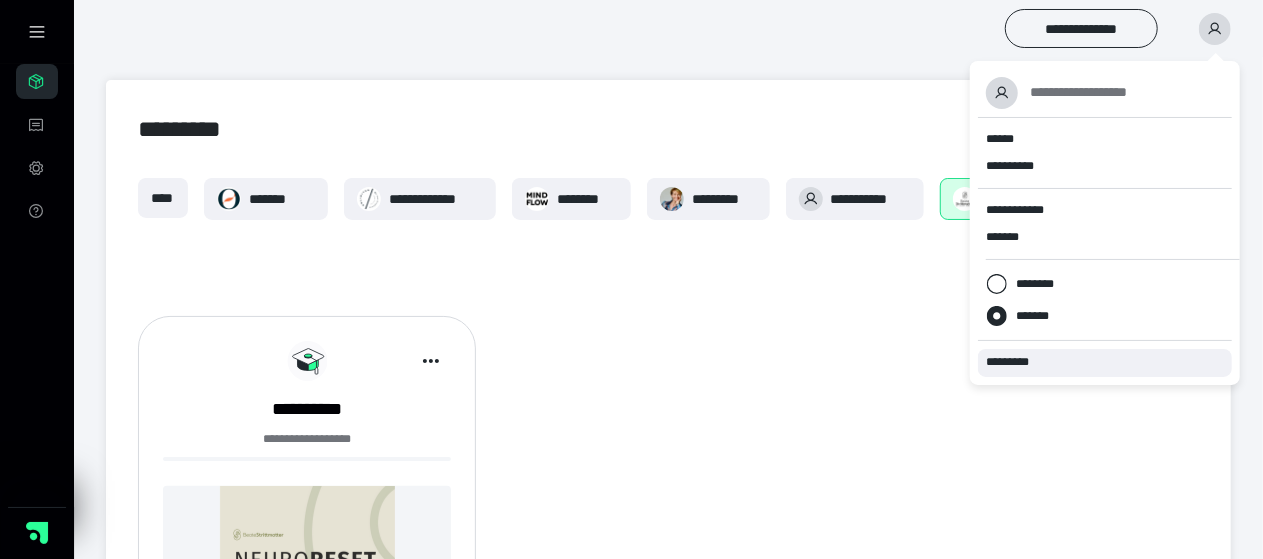 click on "*********" at bounding box center [1016, 362] 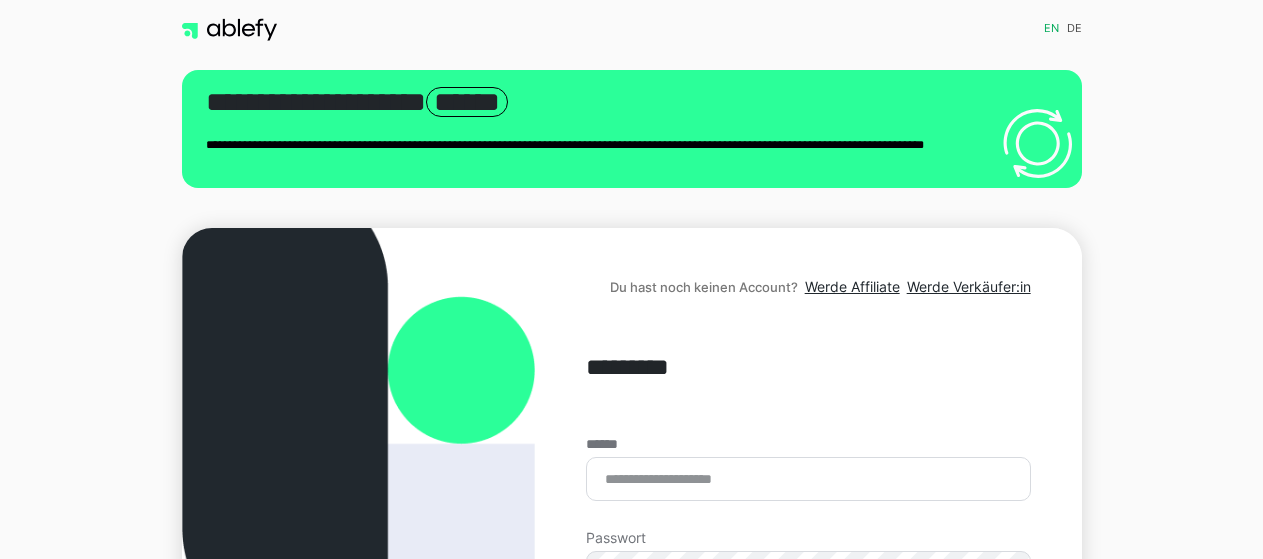 scroll, scrollTop: 0, scrollLeft: 0, axis: both 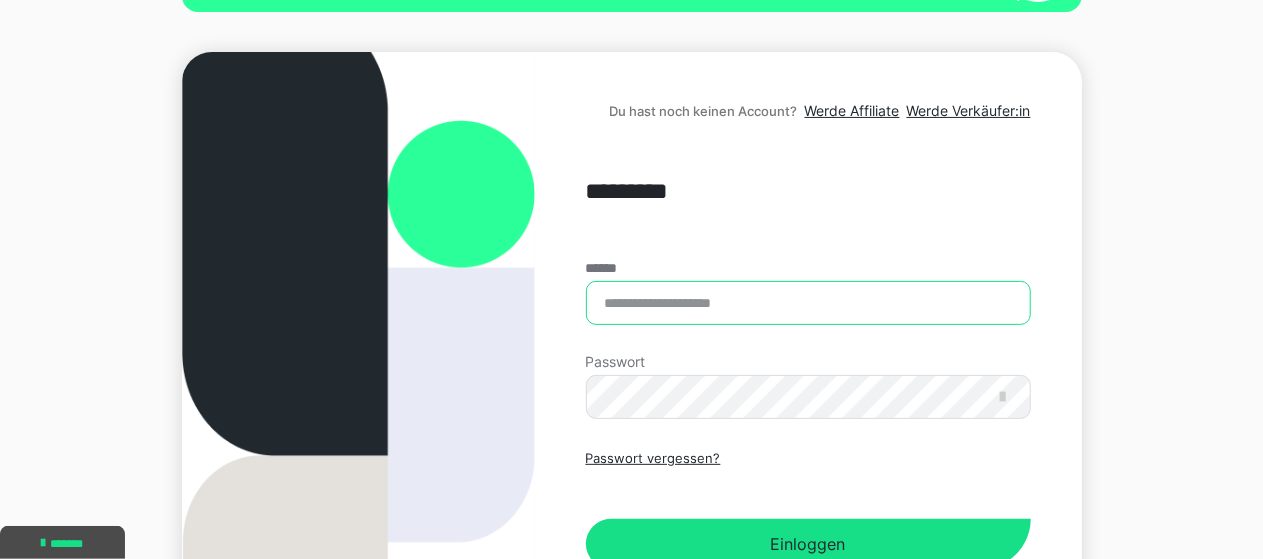 type on "**********" 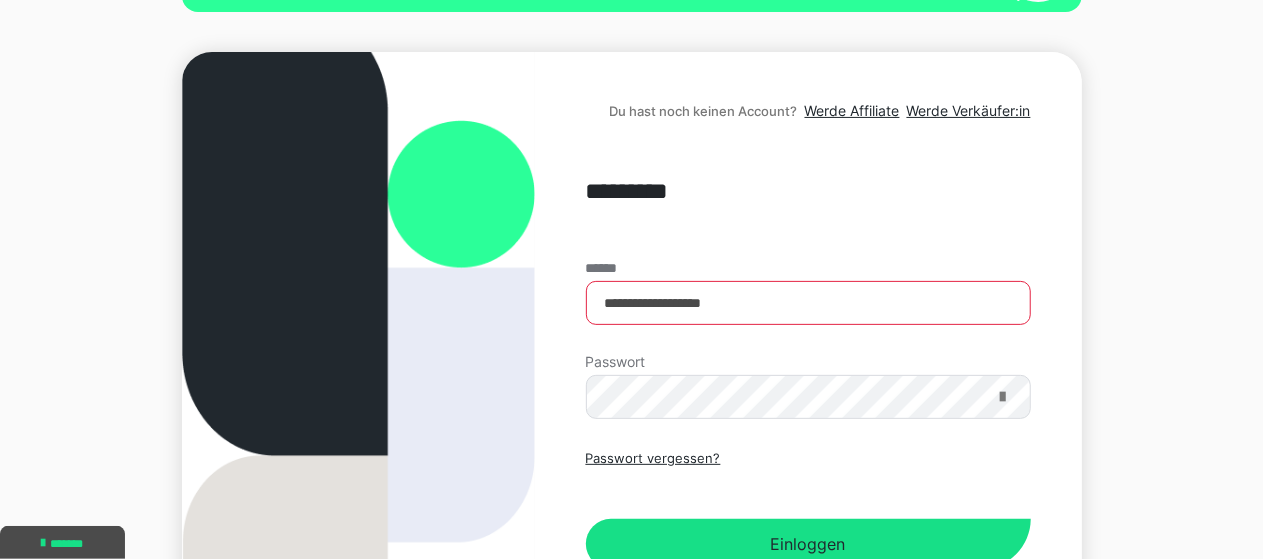click at bounding box center (1003, 397) 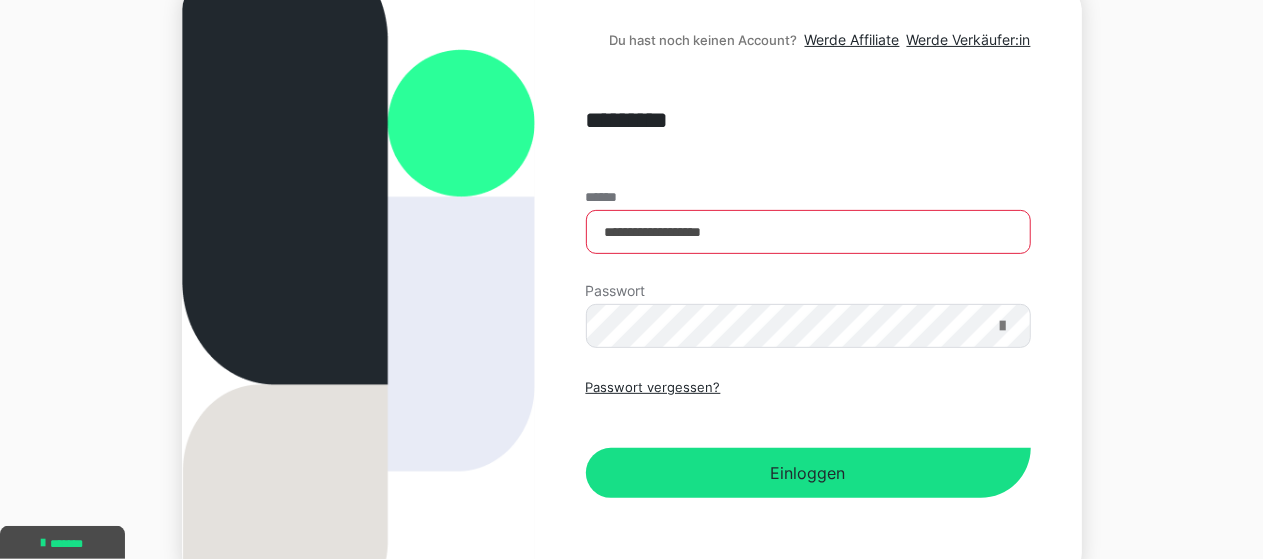 scroll, scrollTop: 303, scrollLeft: 0, axis: vertical 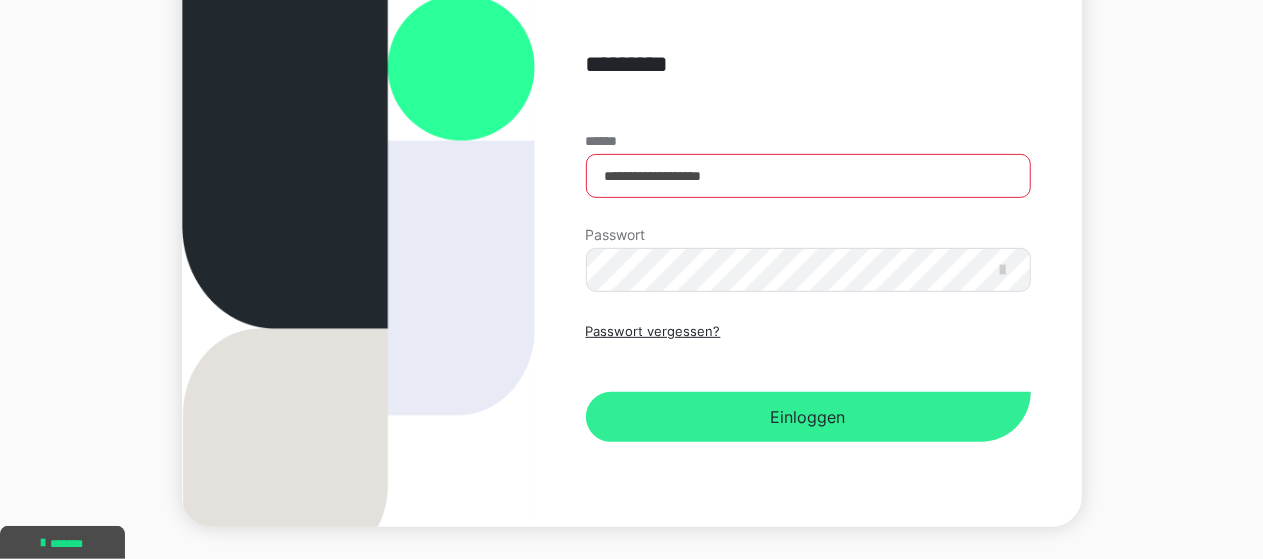 click on "Einloggen" at bounding box center [808, 417] 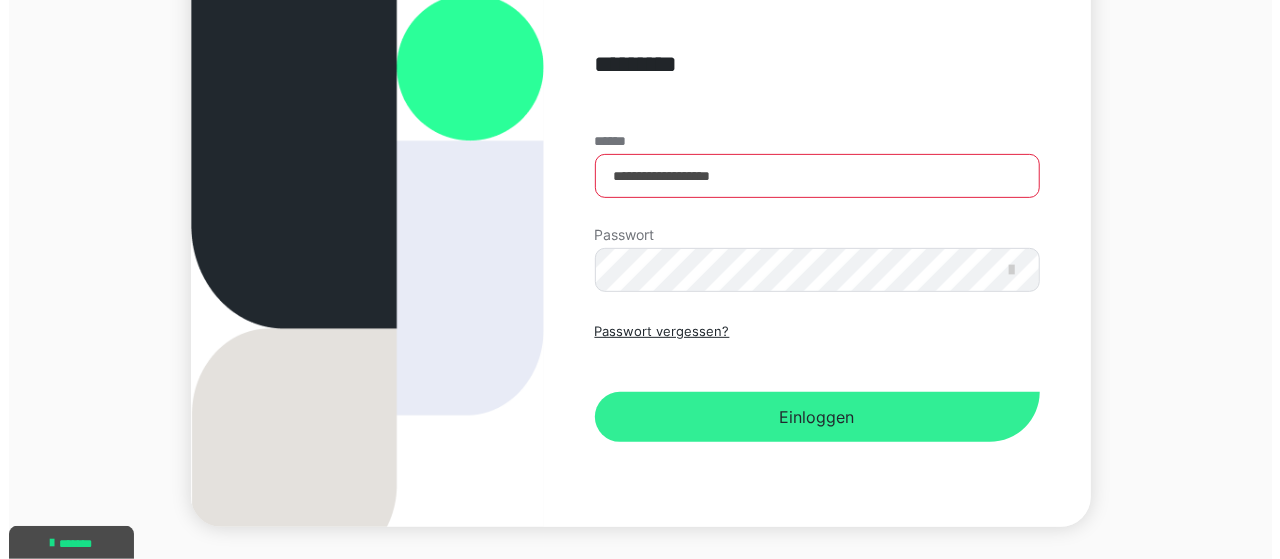 scroll, scrollTop: 0, scrollLeft: 0, axis: both 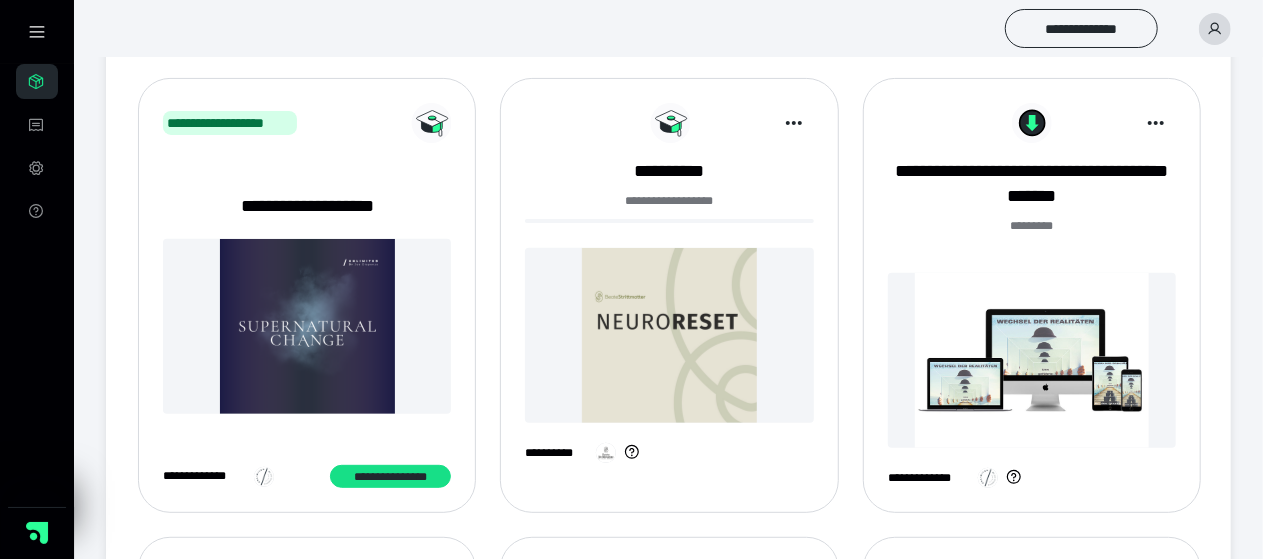 click at bounding box center [669, 335] 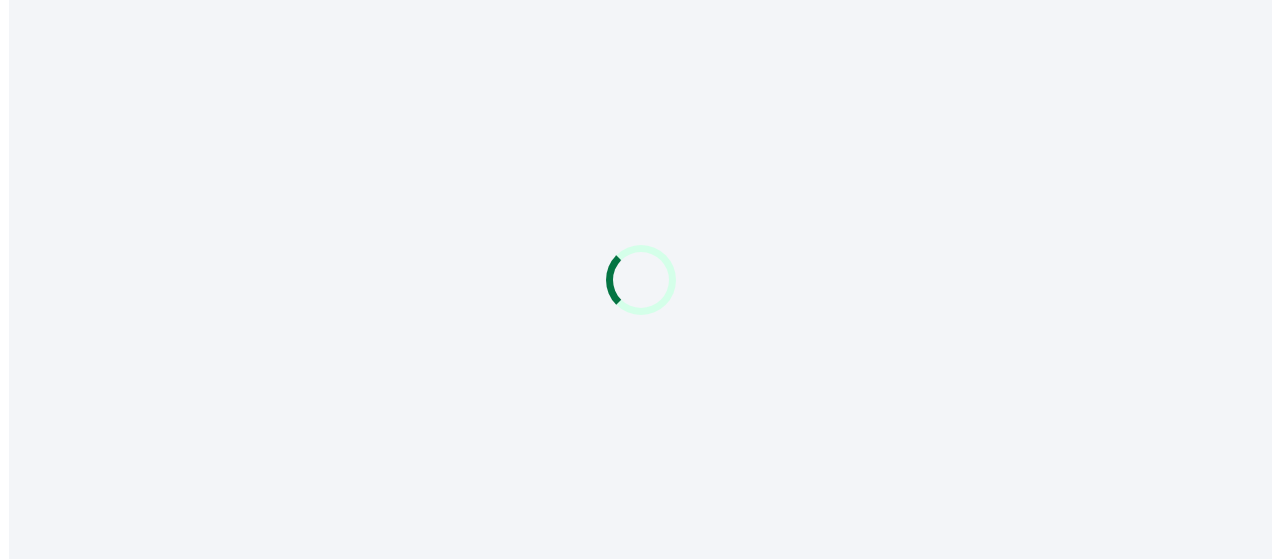 scroll, scrollTop: 0, scrollLeft: 0, axis: both 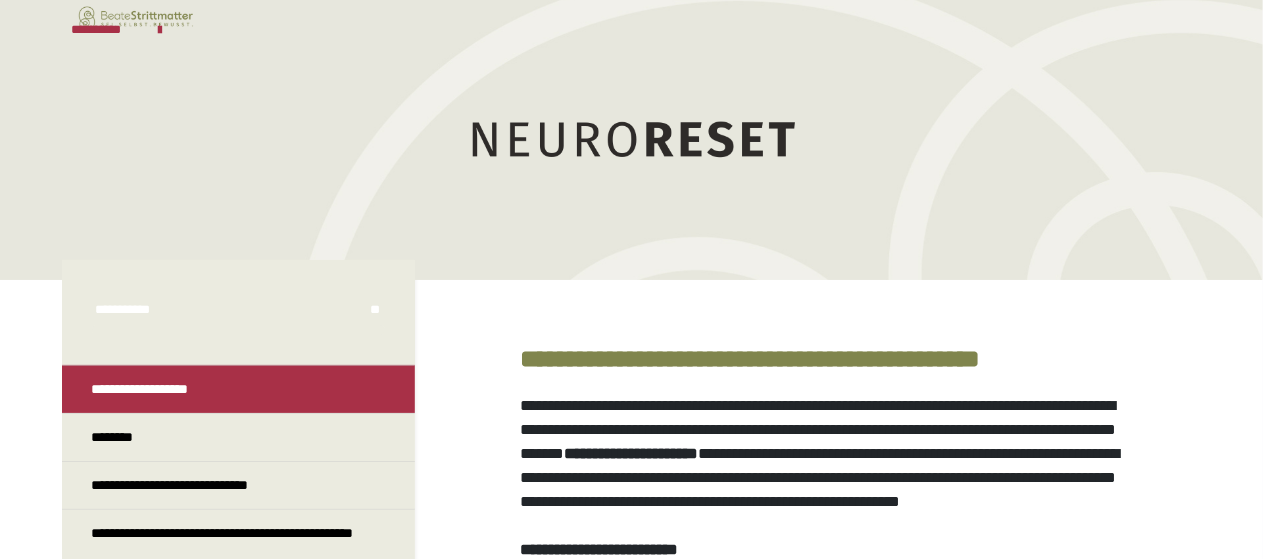 click on "**********" at bounding box center [127, 40] 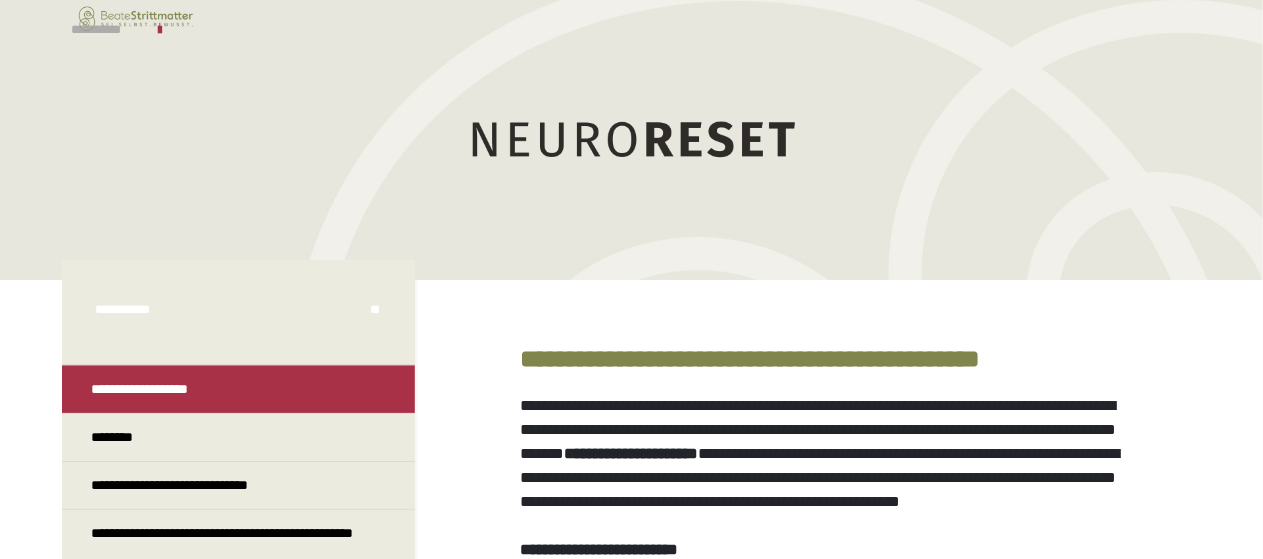 click on "**********" at bounding box center [105, 30] 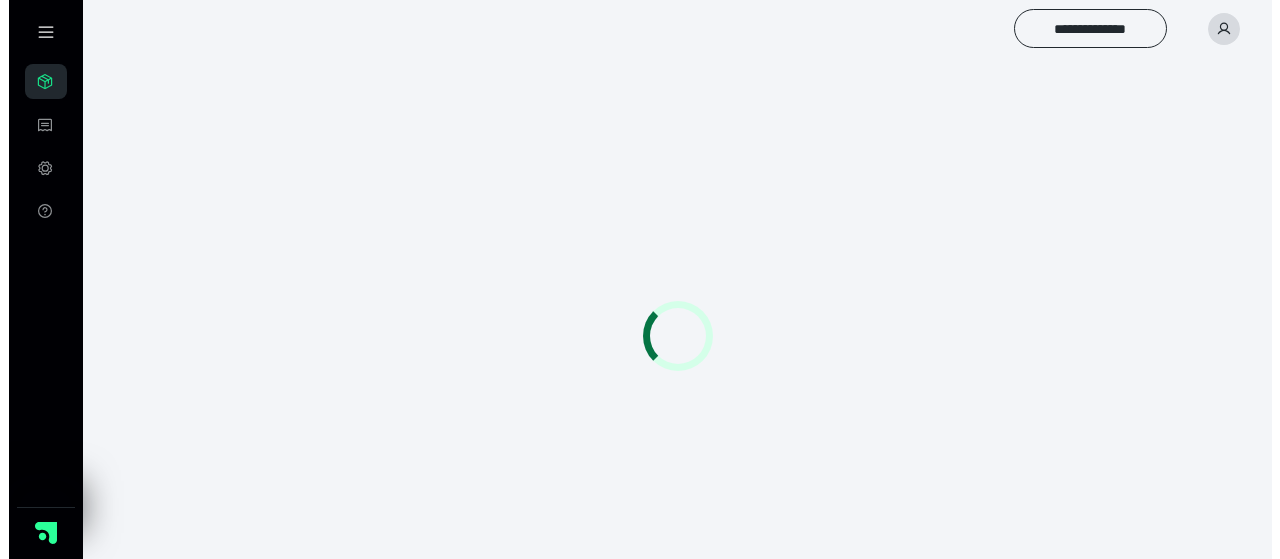 scroll, scrollTop: 0, scrollLeft: 0, axis: both 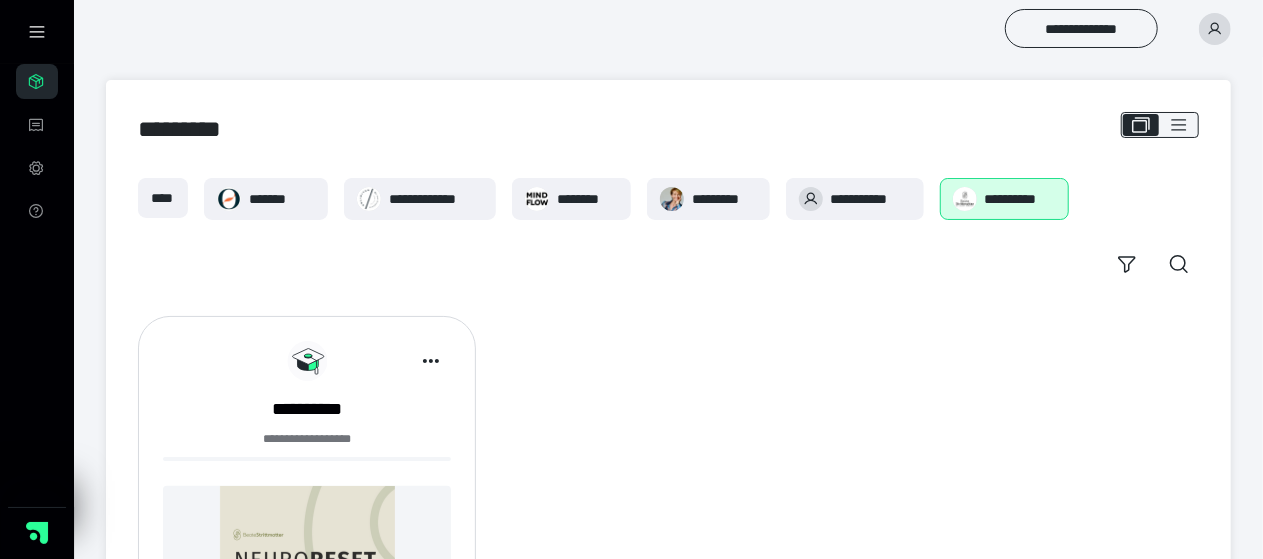 click 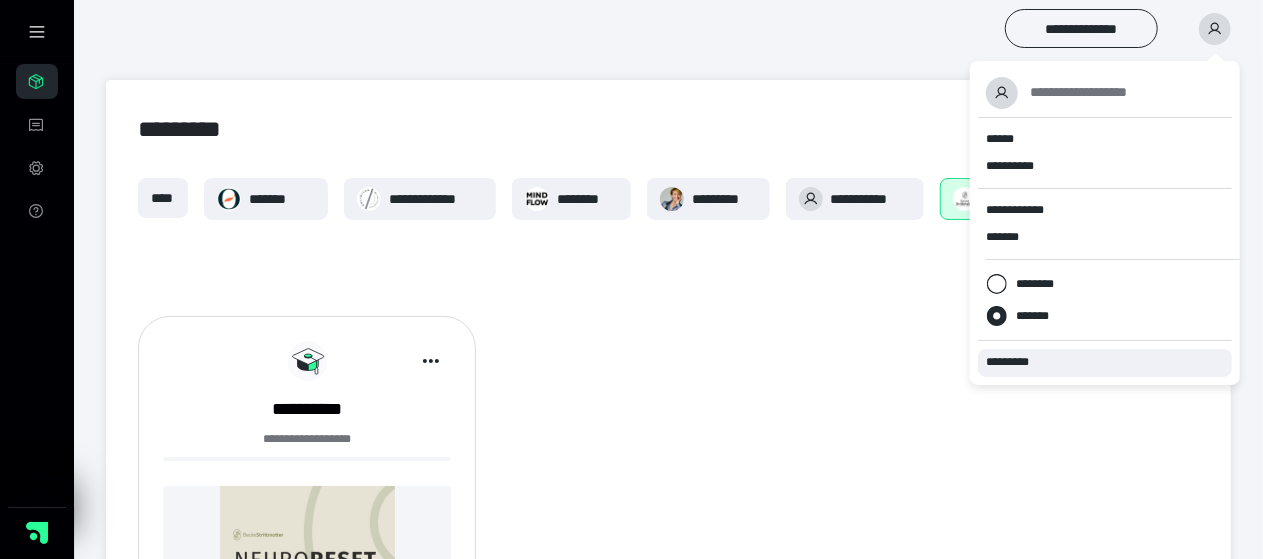 click on "*********" at bounding box center [1016, 362] 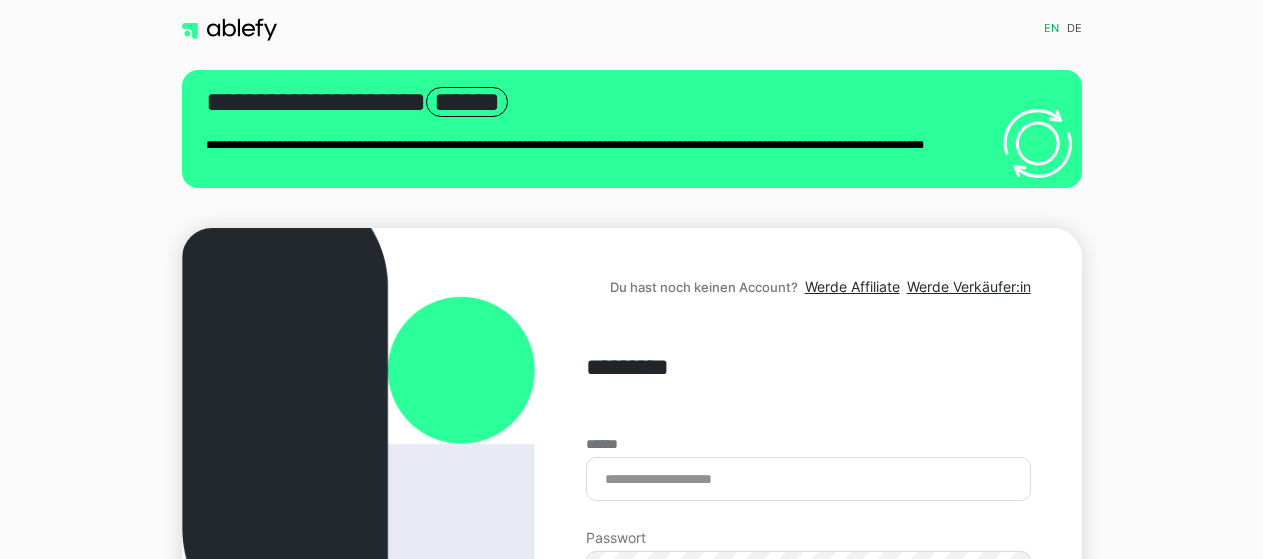 scroll, scrollTop: 0, scrollLeft: 0, axis: both 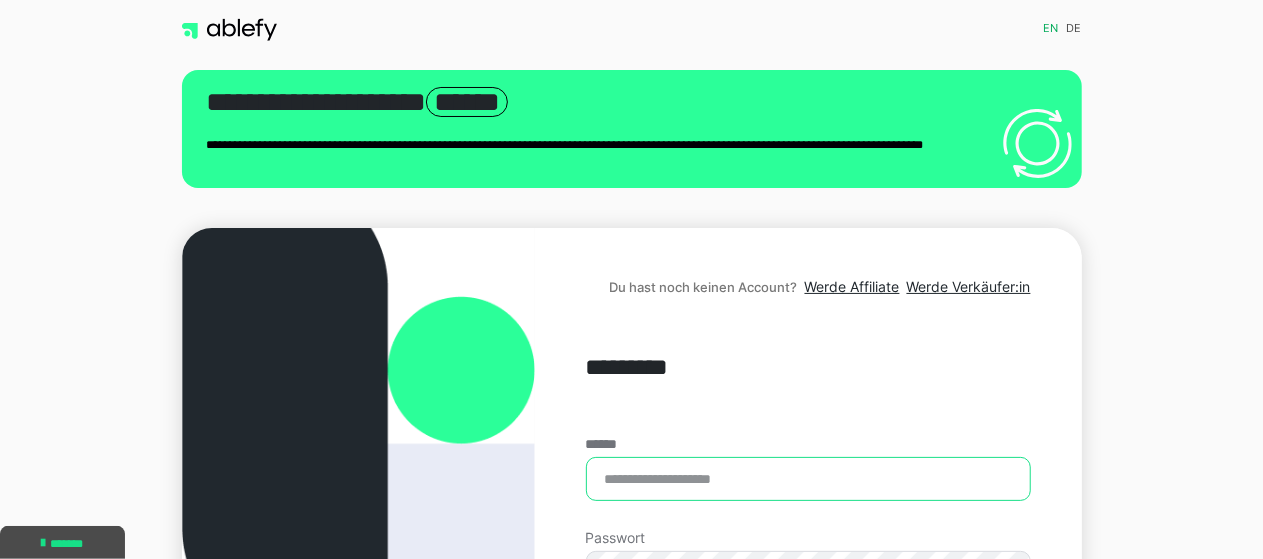 type on "**********" 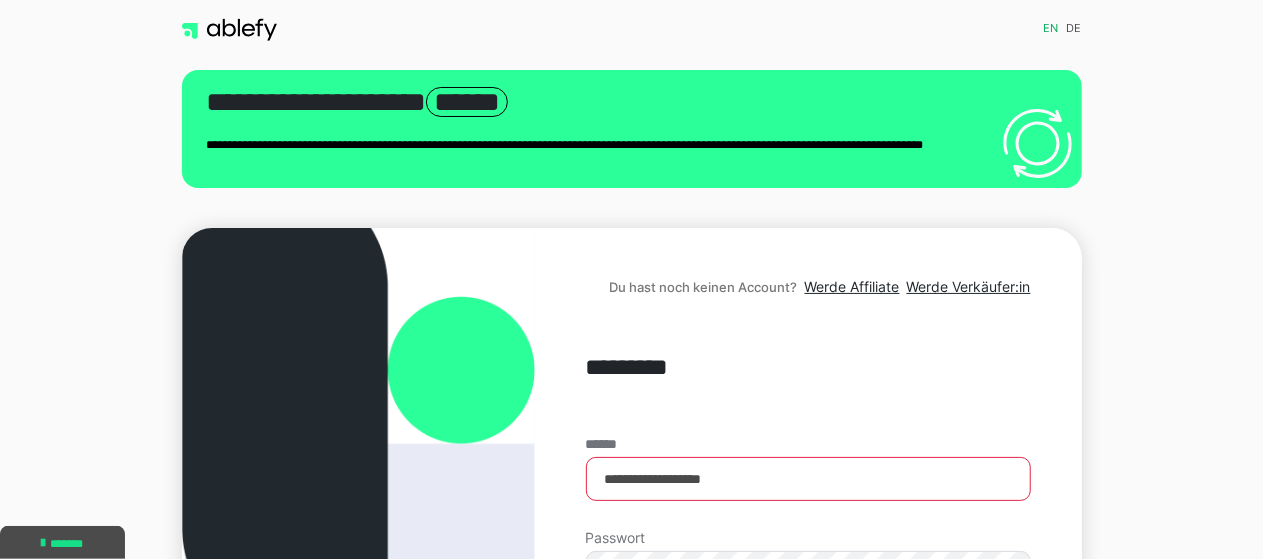 click at bounding box center (407, 30) 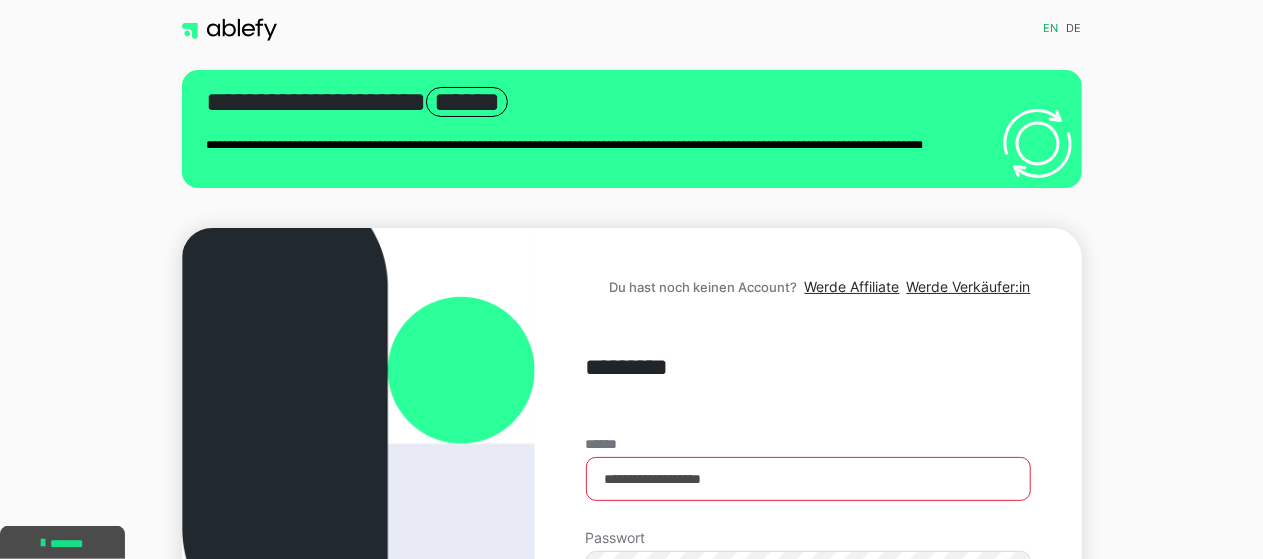 click on "**********" at bounding box center (631, 529) 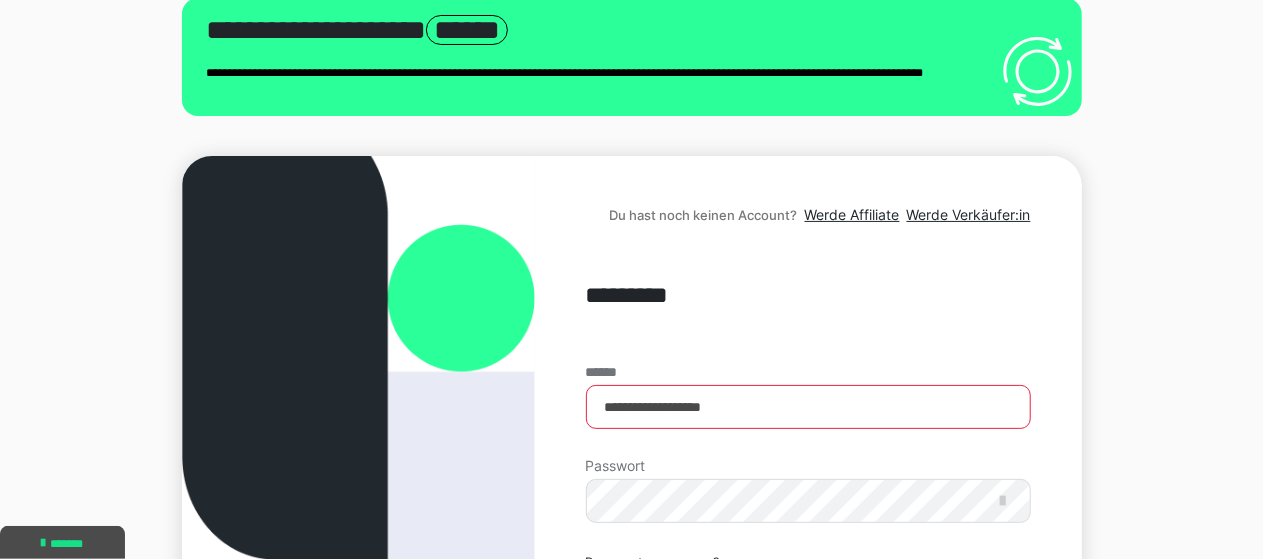 scroll, scrollTop: 0, scrollLeft: 0, axis: both 